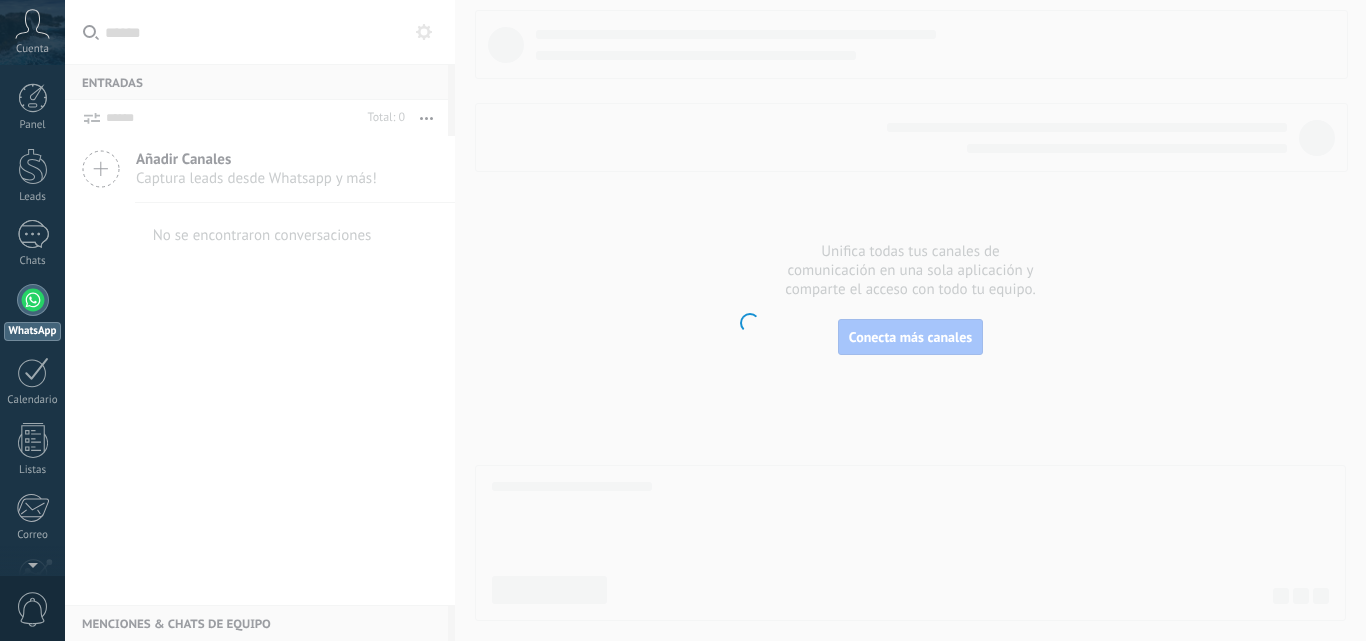 scroll, scrollTop: 0, scrollLeft: 0, axis: both 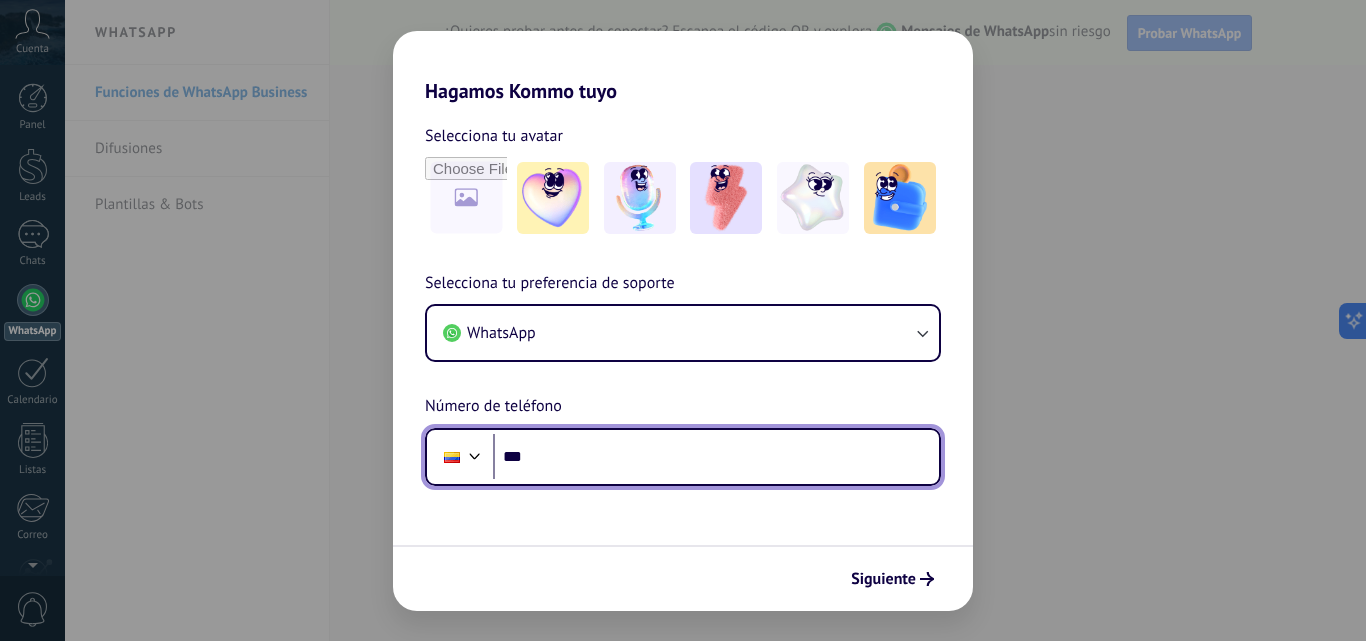 click on "***" at bounding box center [716, 457] 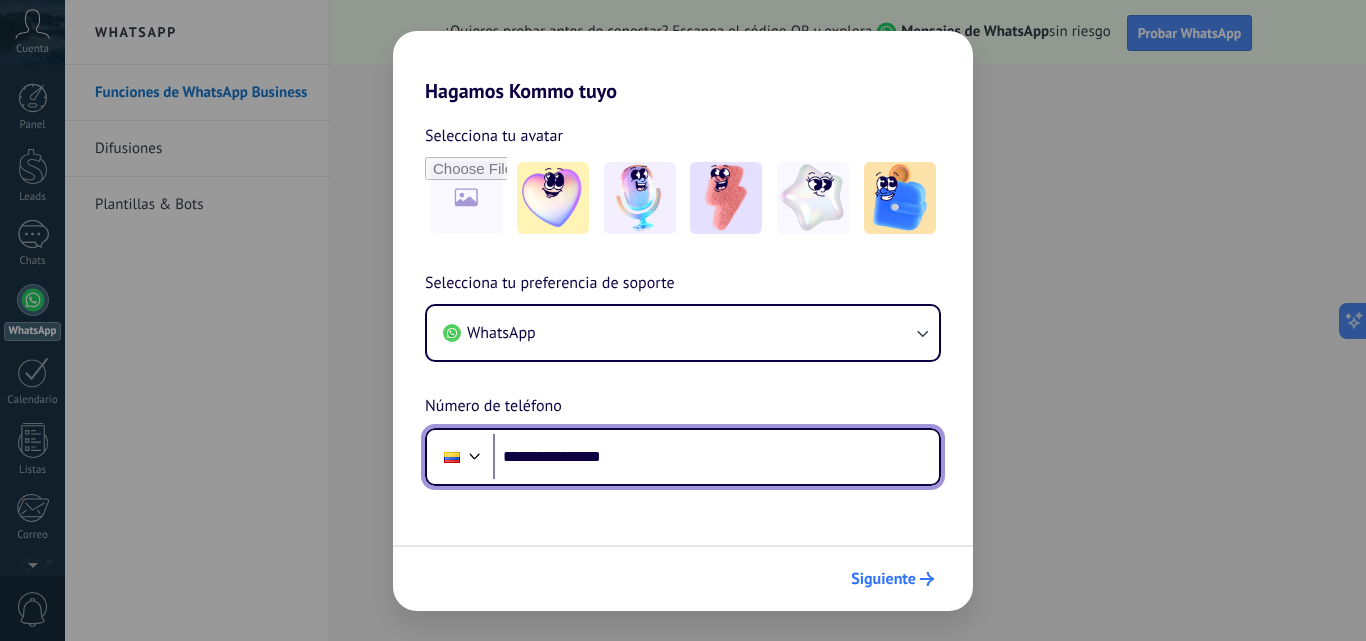 type on "**********" 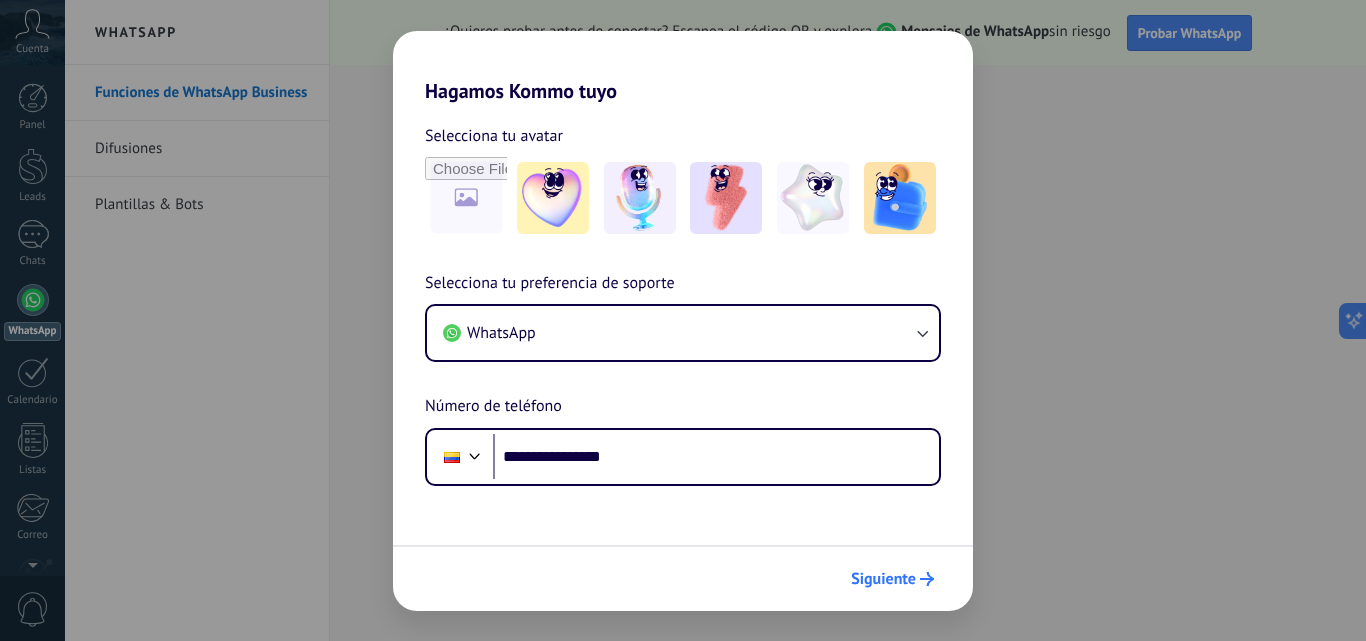 click at bounding box center (927, 579) 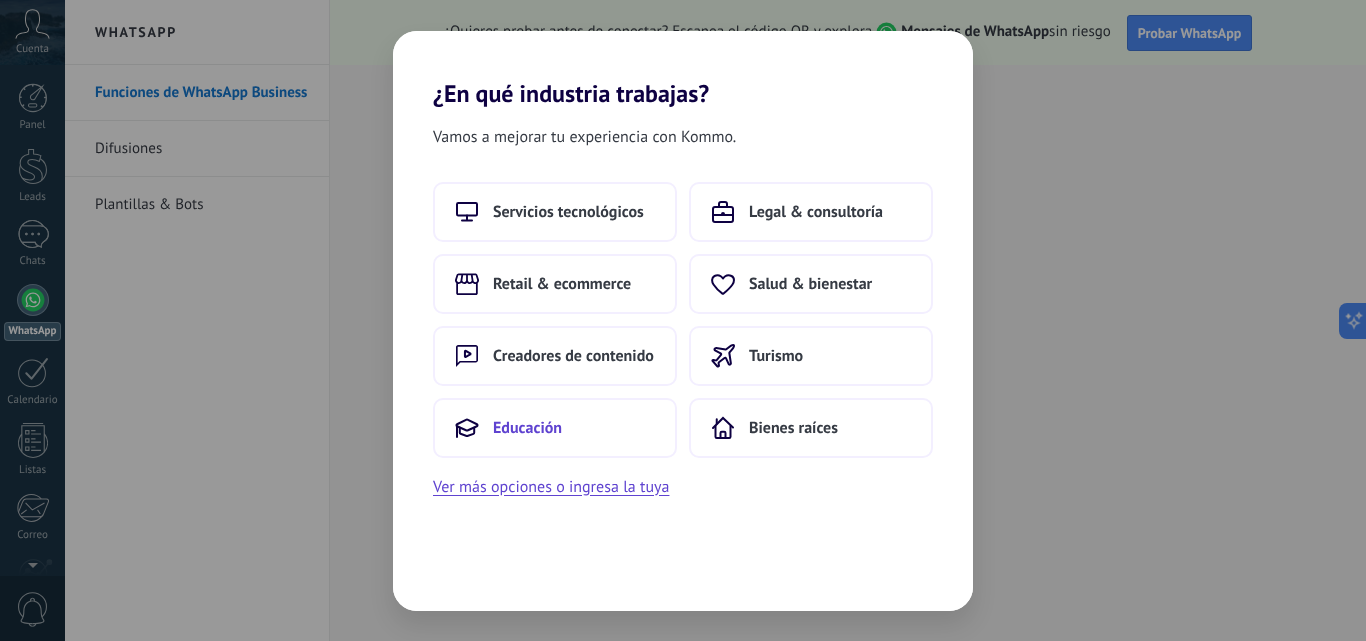 click on "Educación" at bounding box center (555, 428) 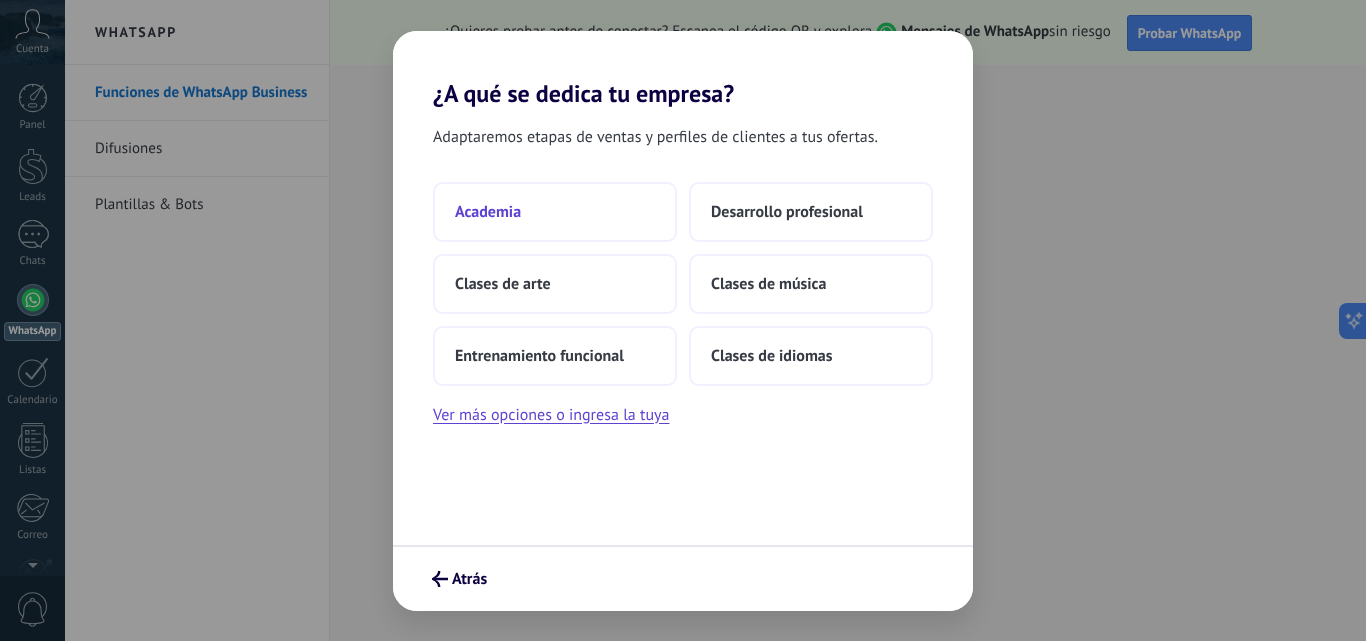 click on "Academia" at bounding box center [555, 212] 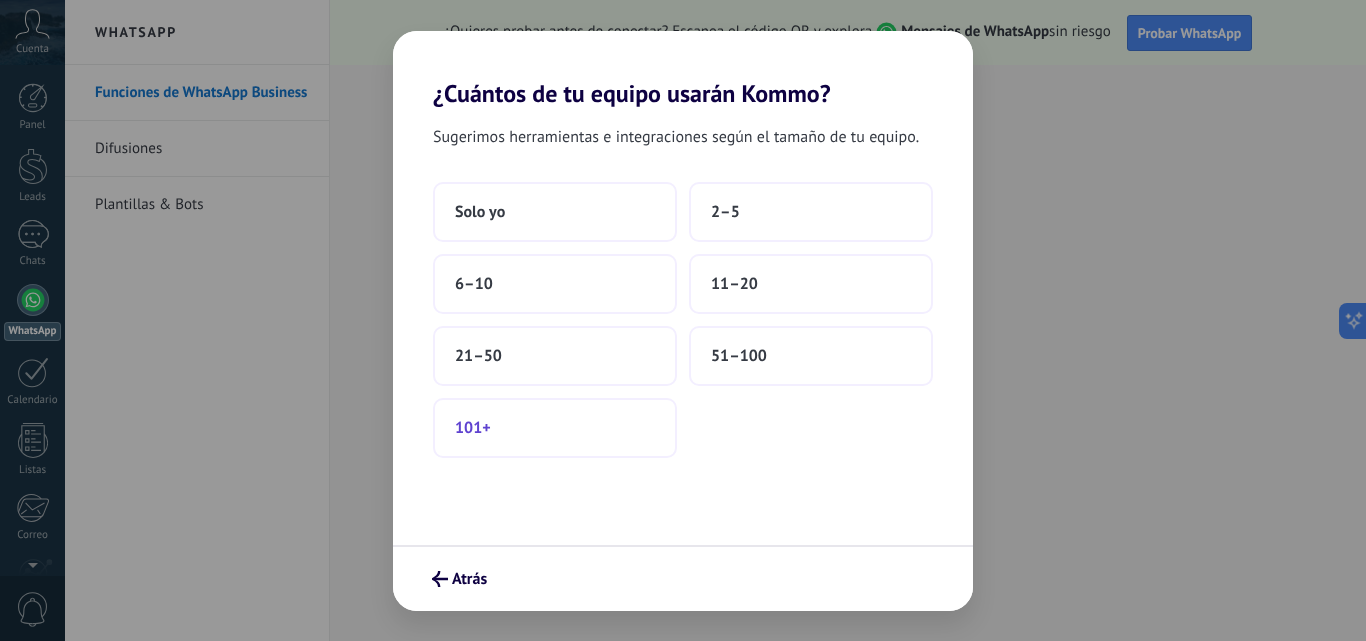 click on "101+" at bounding box center [555, 428] 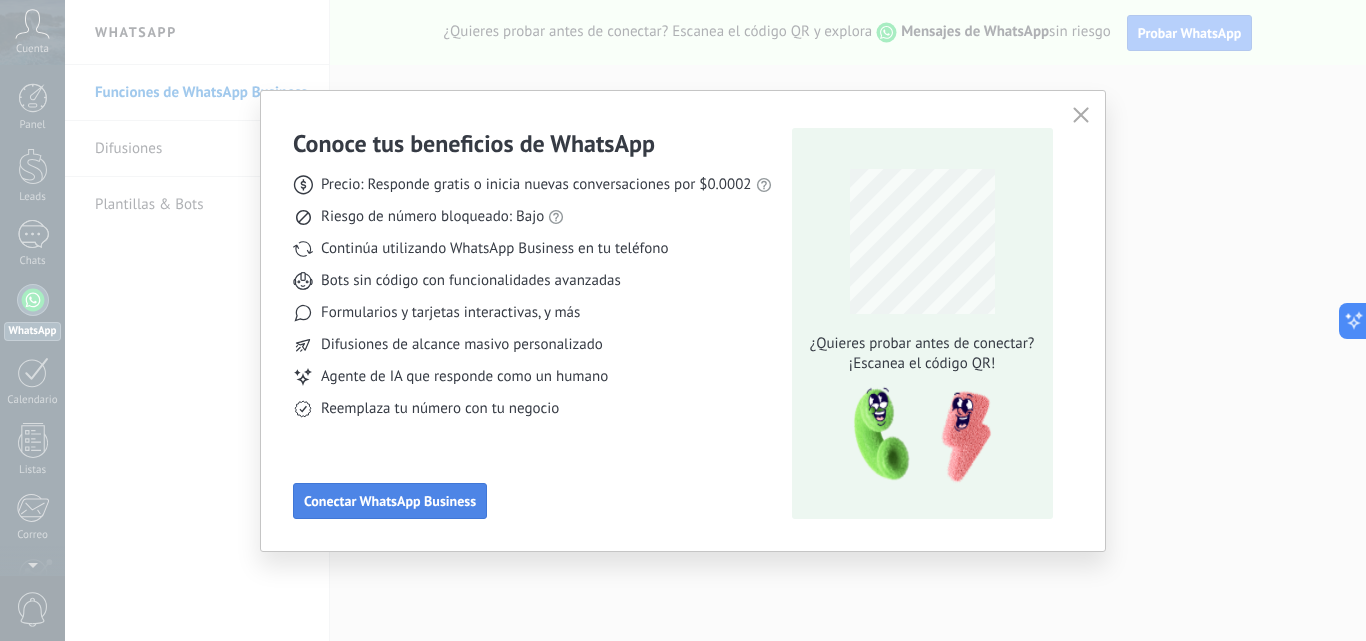 click on "Conectar WhatsApp Business" at bounding box center (390, 501) 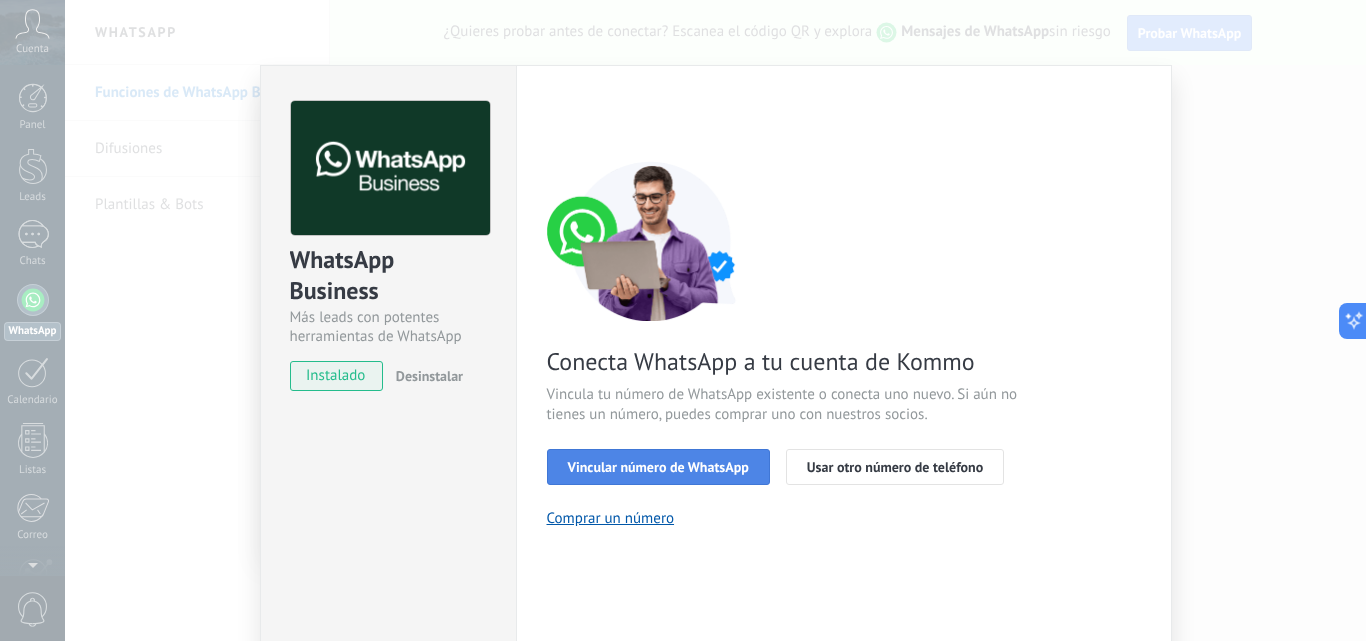 click on "Vincular número de WhatsApp" at bounding box center (658, 467) 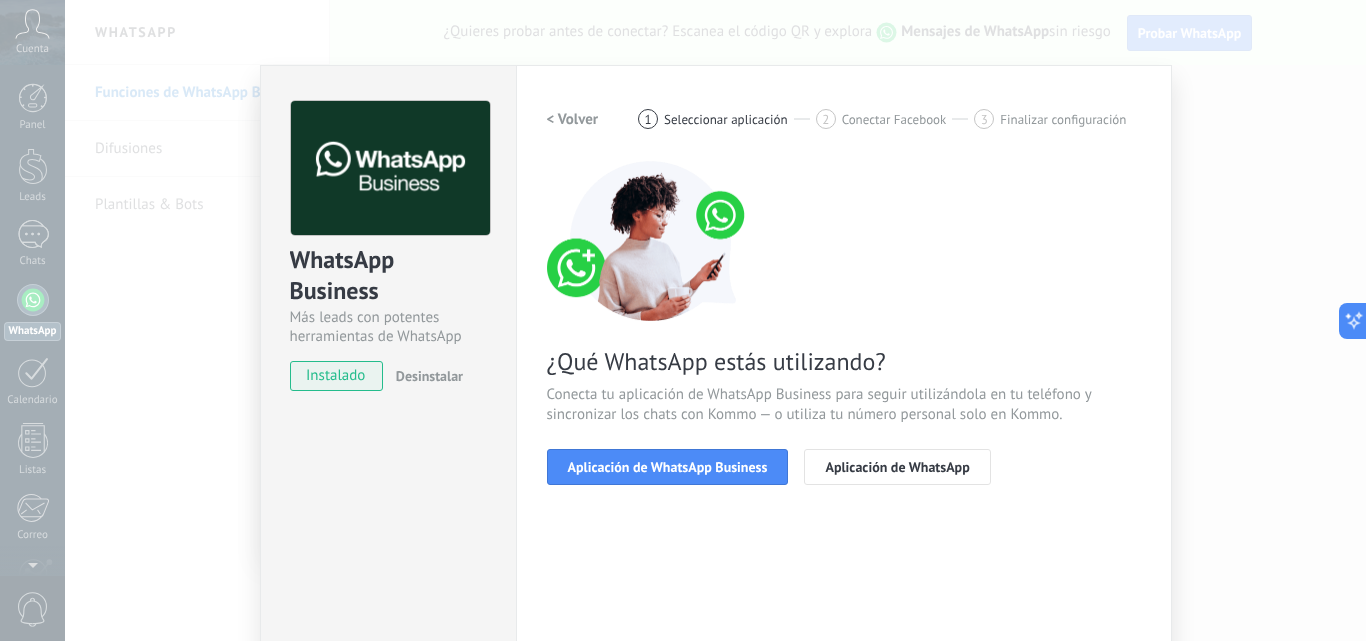 click on "Aplicación de WhatsApp Business" at bounding box center [668, 467] 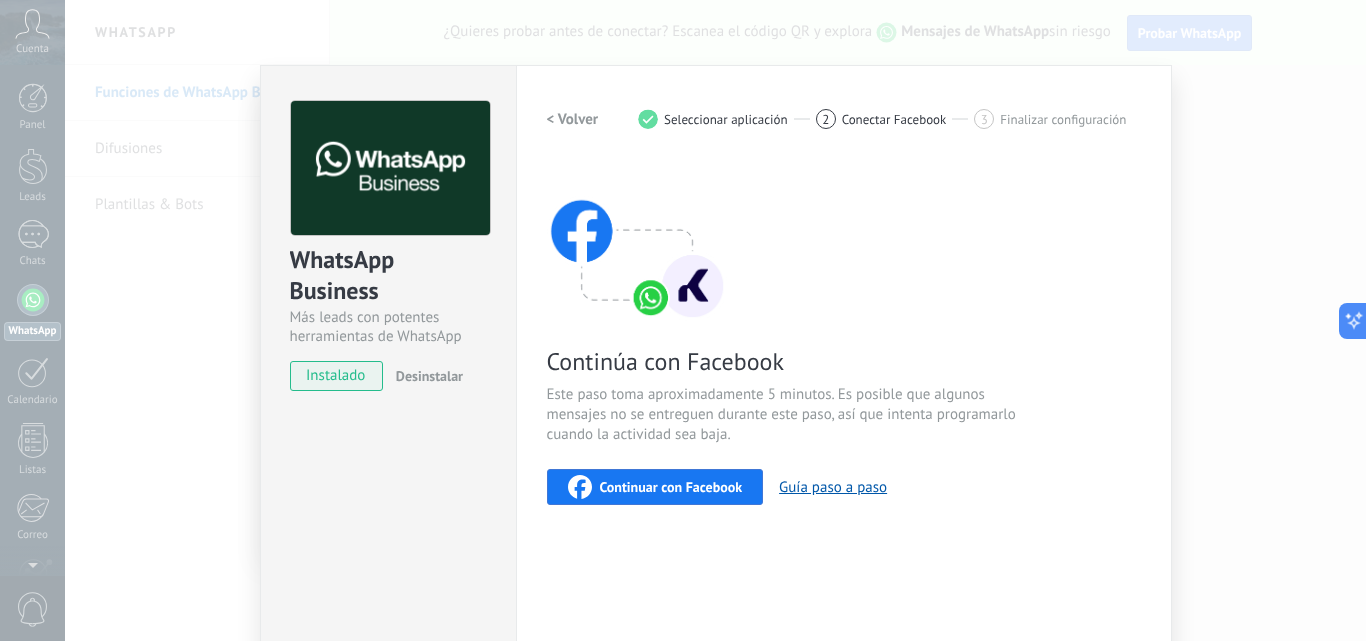 click on "WhatsApp Cloud API más _: Guardar < Volver 1 Seleccionar aplicación 2 Conectar Facebook 3 Finalizar configuración Continúa con Facebook Este paso toma aproximadamente 5 minutos. Es posible que algunos mensajes no se entreguen durante este paso, así que intenta programarlo cuando la actividad sea baja. Continuar con Facebook Guía paso a paso ¿Necesitas ayuda?" at bounding box center [715, 320] 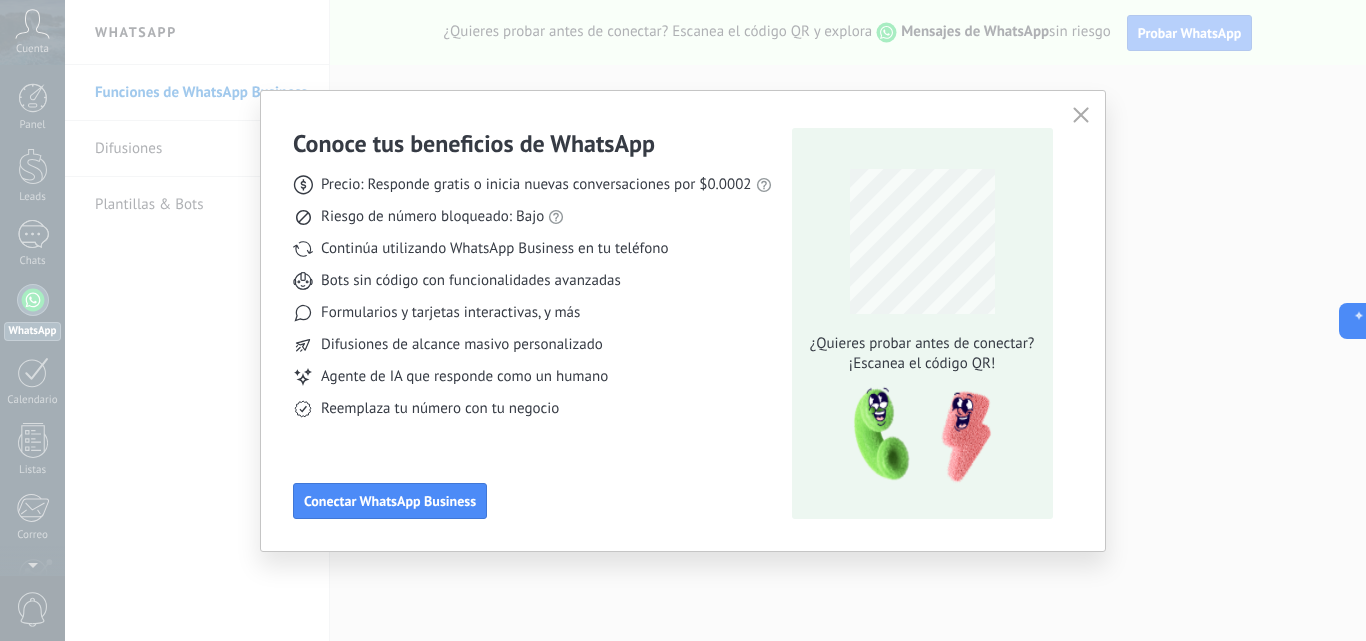 click at bounding box center (1081, 115) 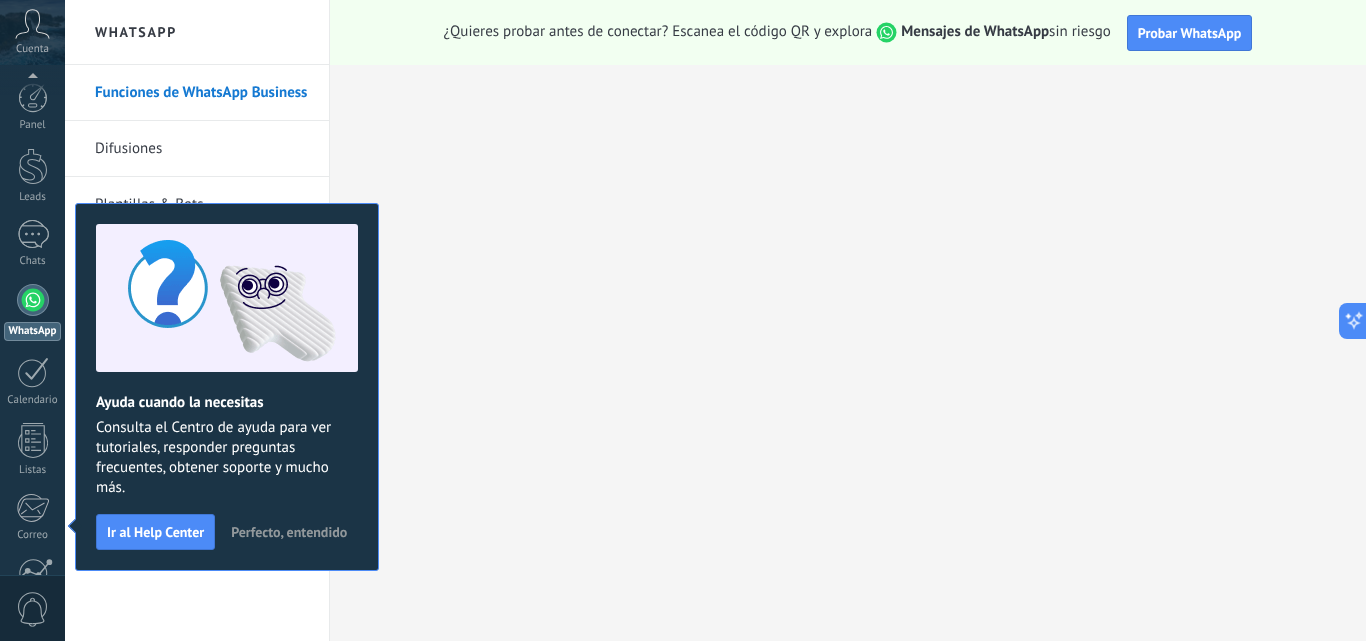 scroll, scrollTop: 191, scrollLeft: 0, axis: vertical 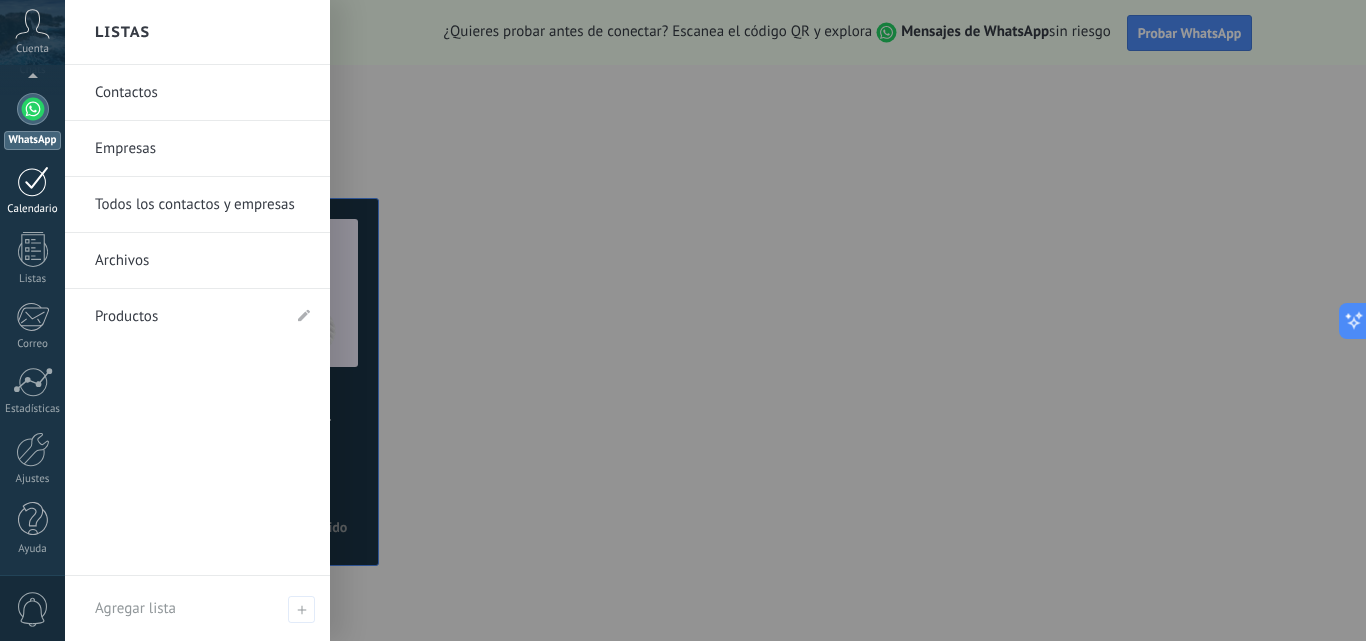 click at bounding box center [33, 181] 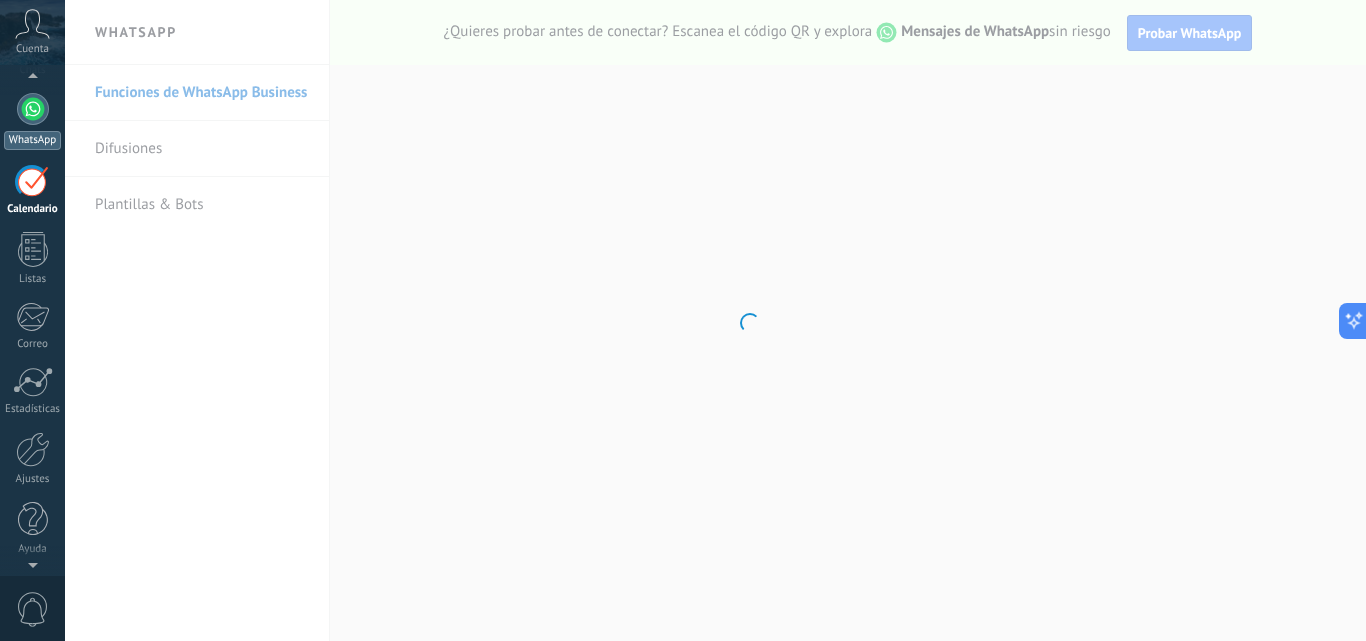 scroll, scrollTop: 58, scrollLeft: 0, axis: vertical 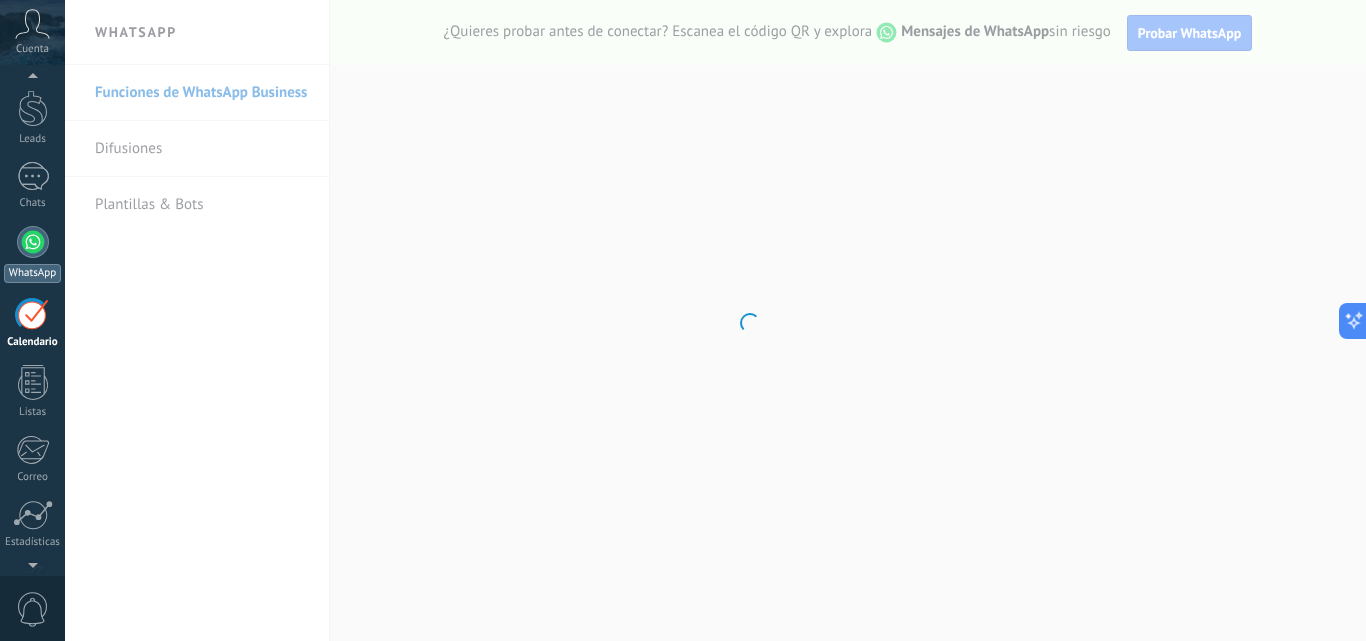 click at bounding box center [33, 242] 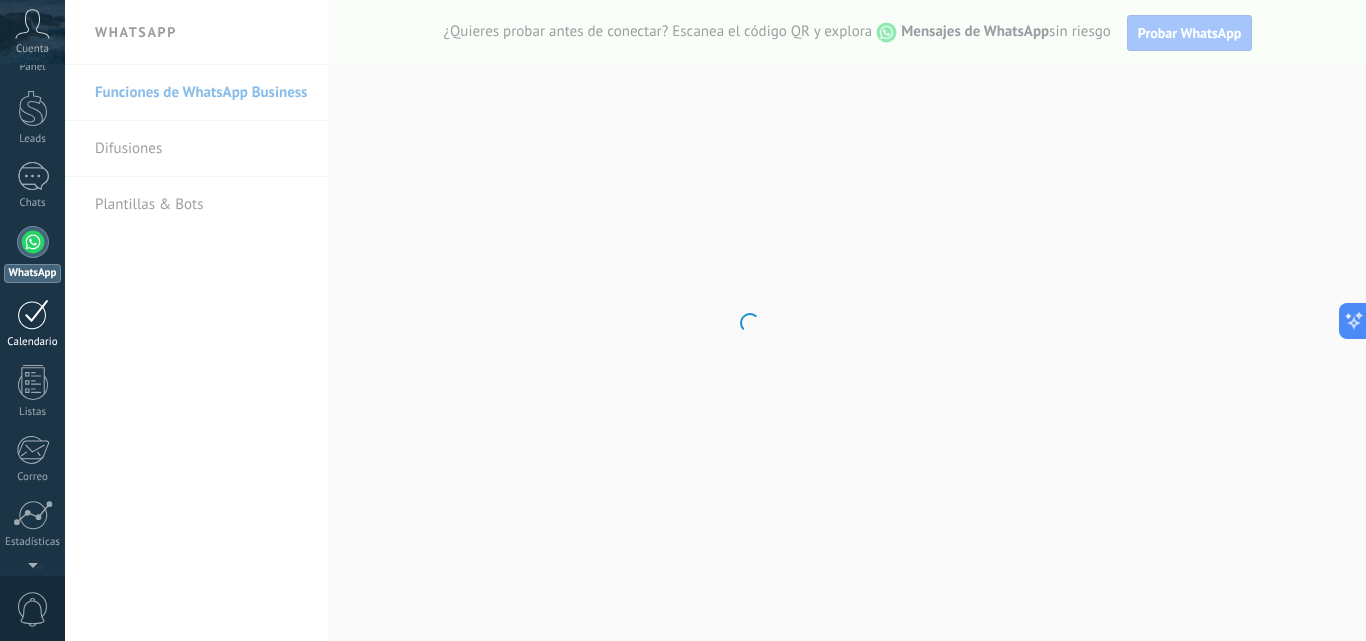 click at bounding box center [33, 314] 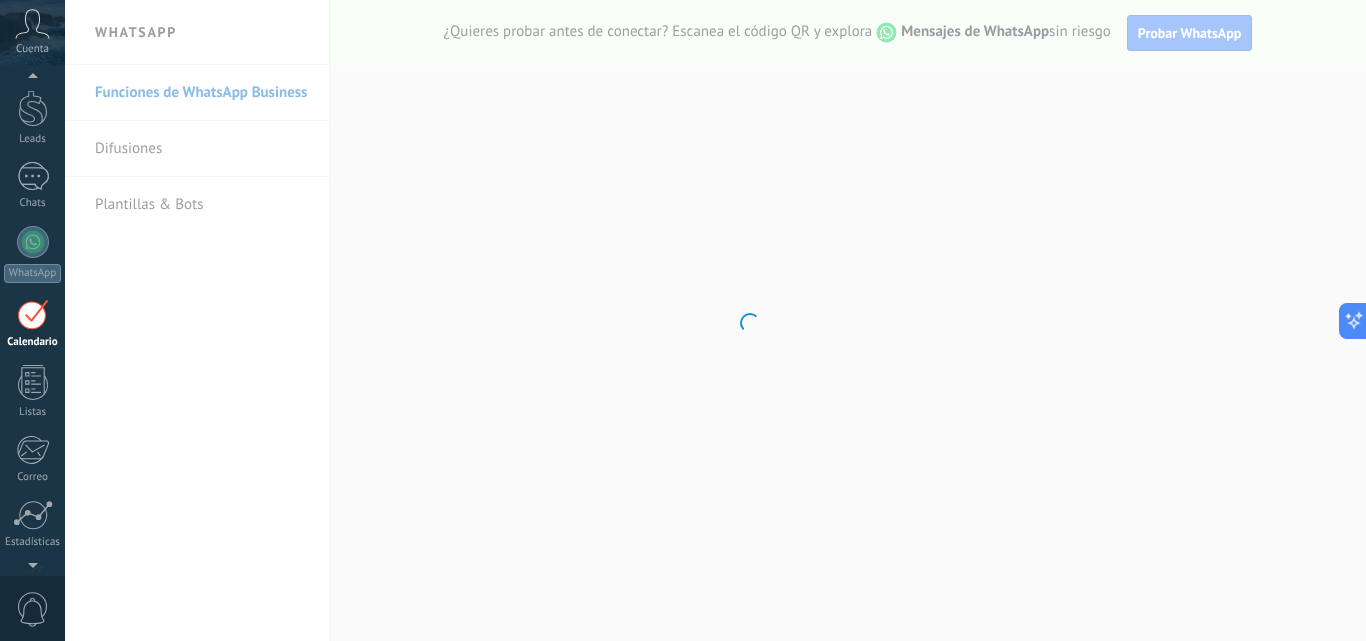 scroll, scrollTop: 0, scrollLeft: 0, axis: both 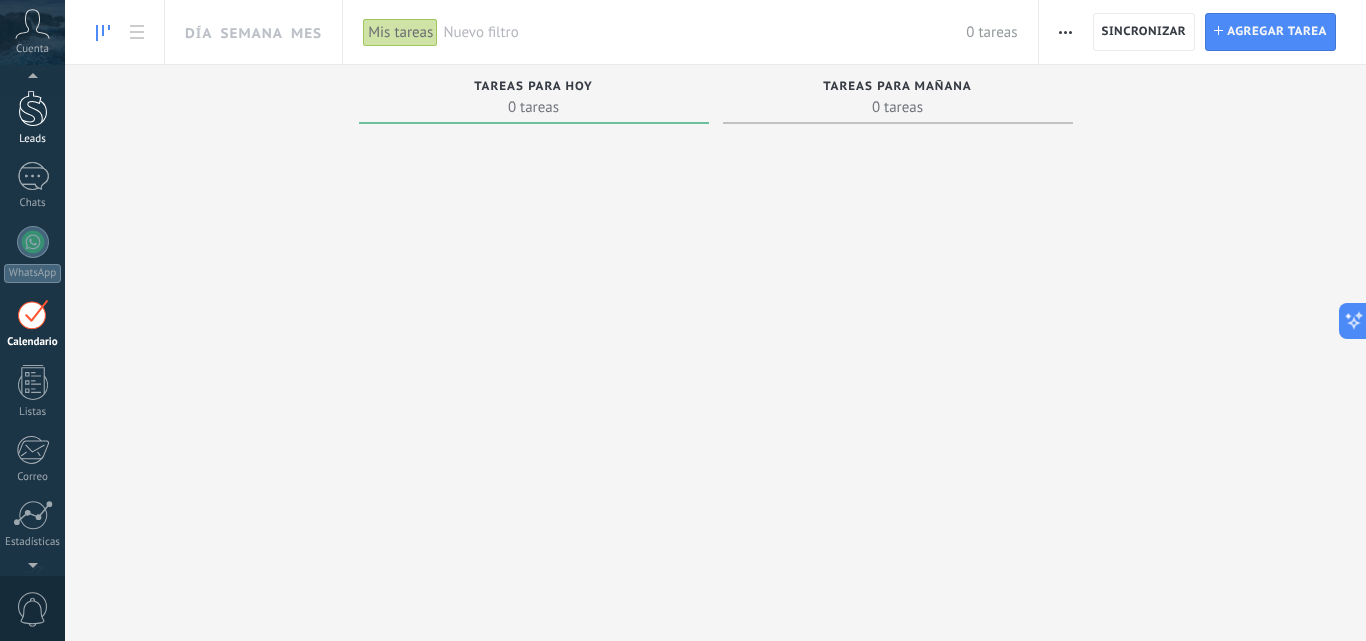click on "Leads" at bounding box center [32, 118] 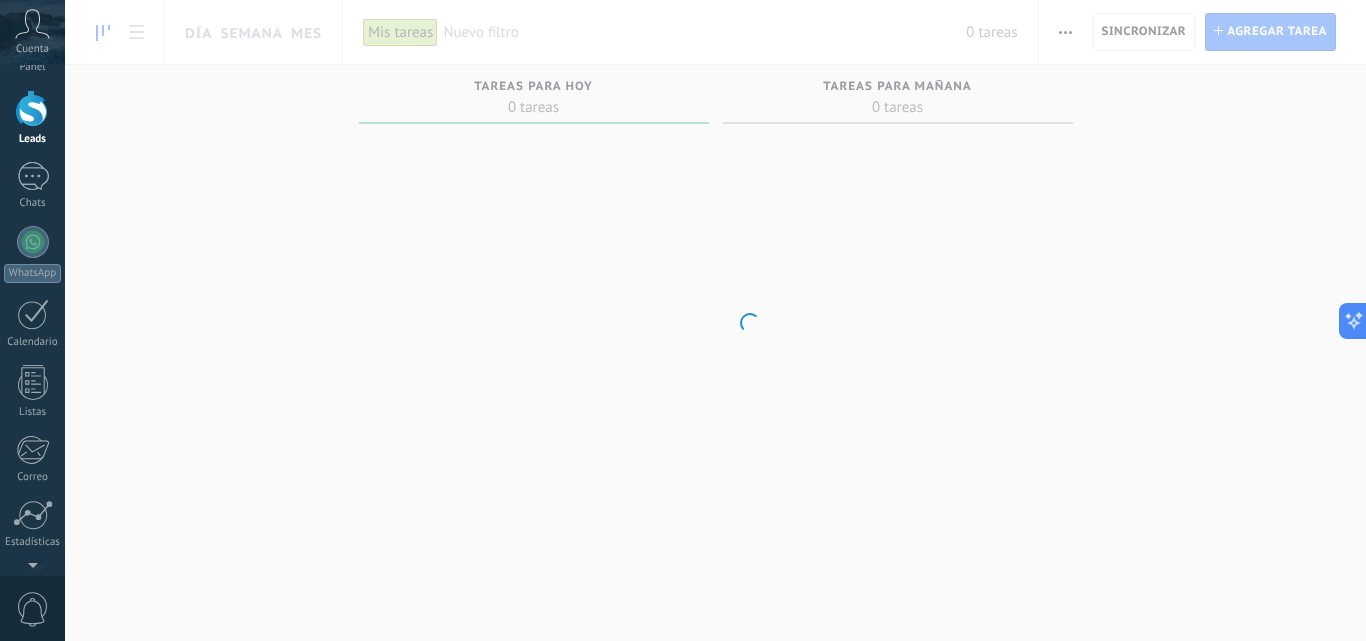 scroll, scrollTop: 0, scrollLeft: 0, axis: both 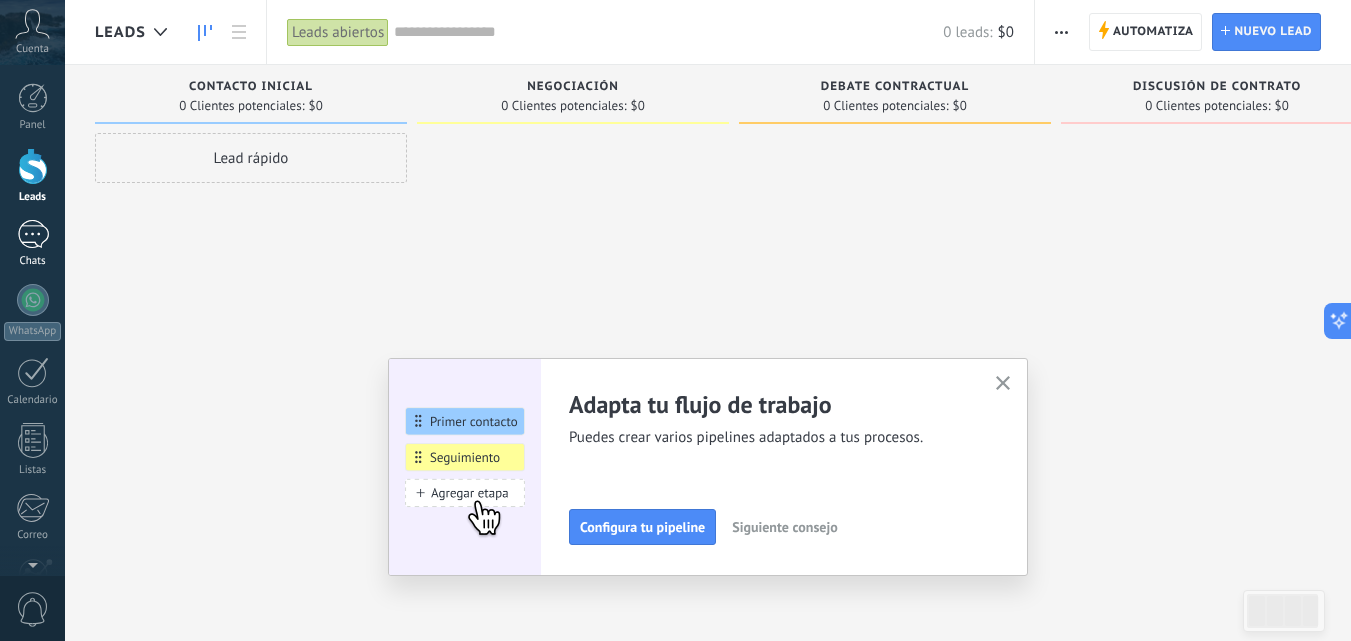 click at bounding box center (33, 234) 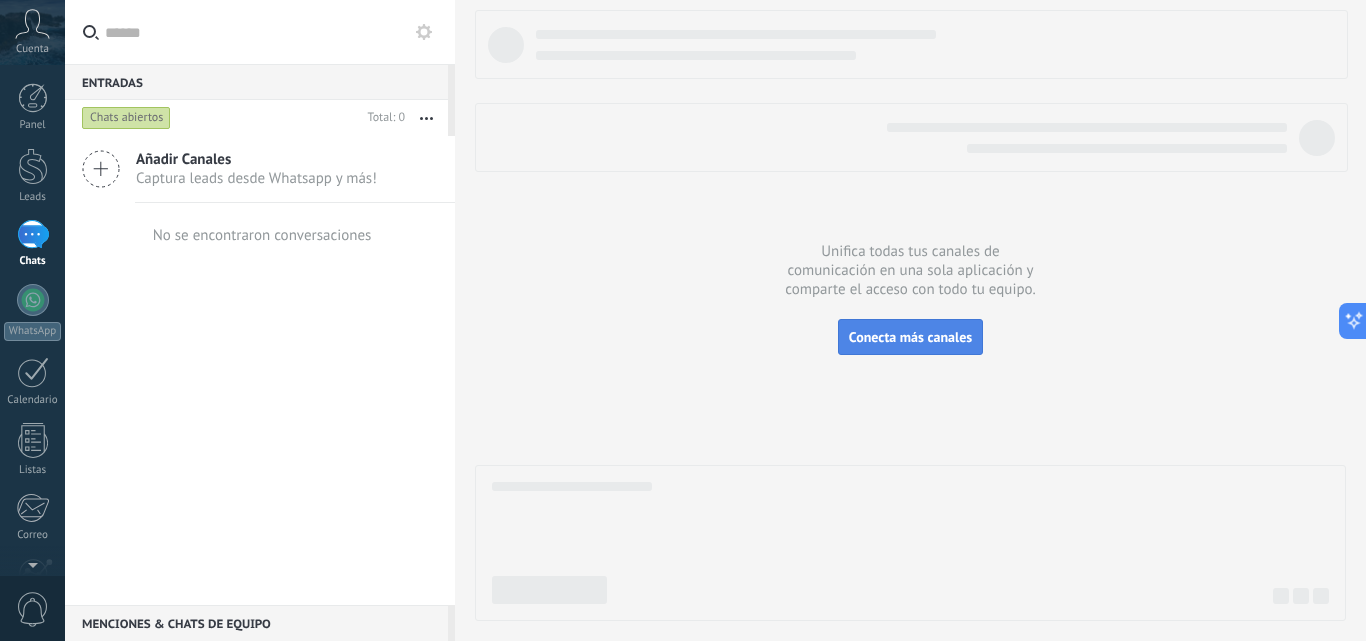 click on "Conecta más canales" at bounding box center (910, 337) 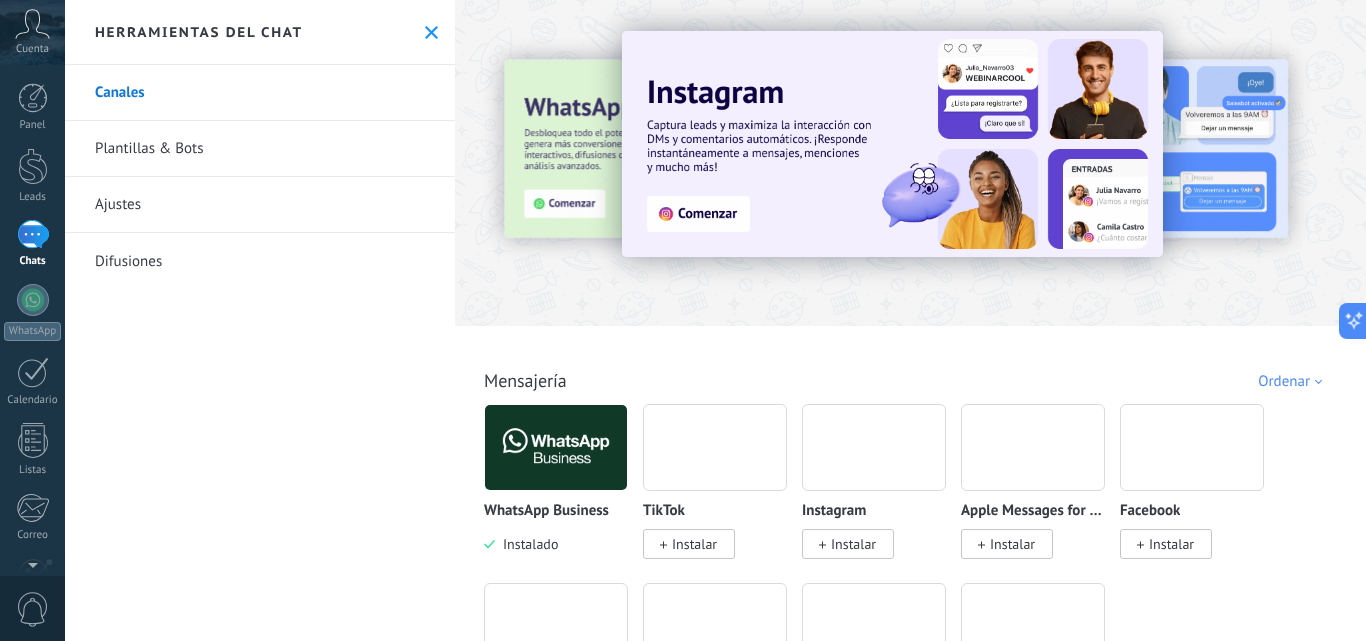scroll, scrollTop: 561, scrollLeft: 0, axis: vertical 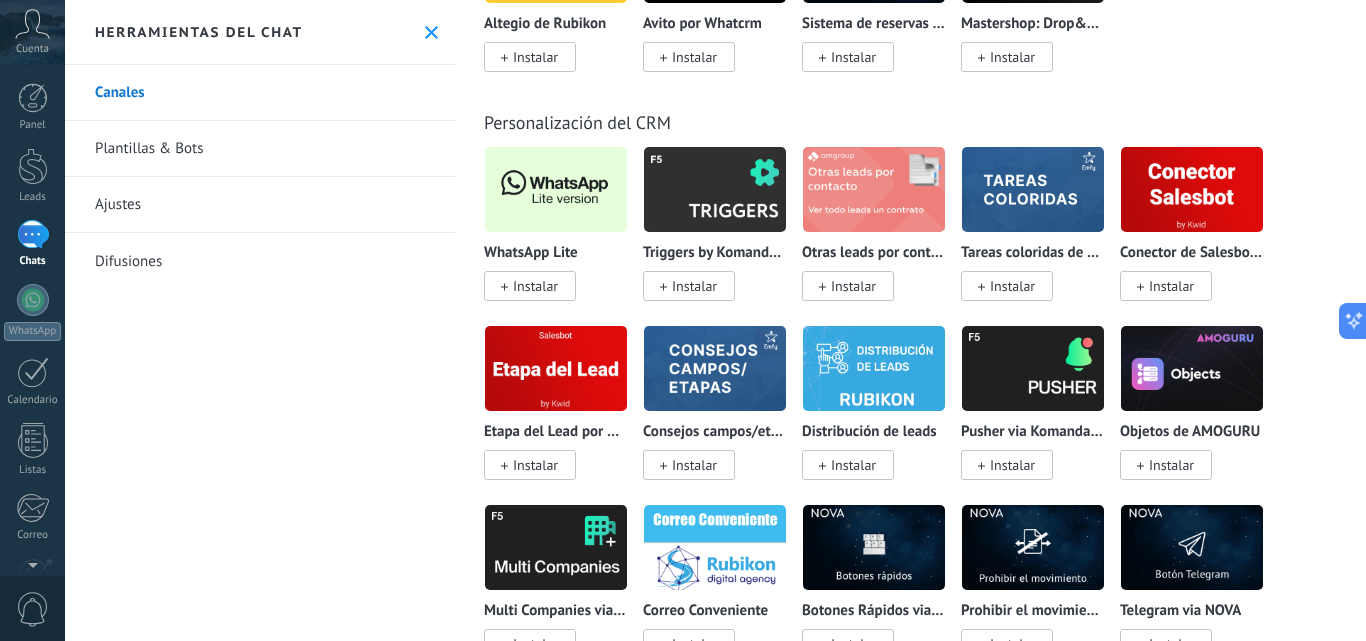 drag, startPoint x: 1365, startPoint y: 336, endPoint x: 1365, endPoint y: 359, distance: 23 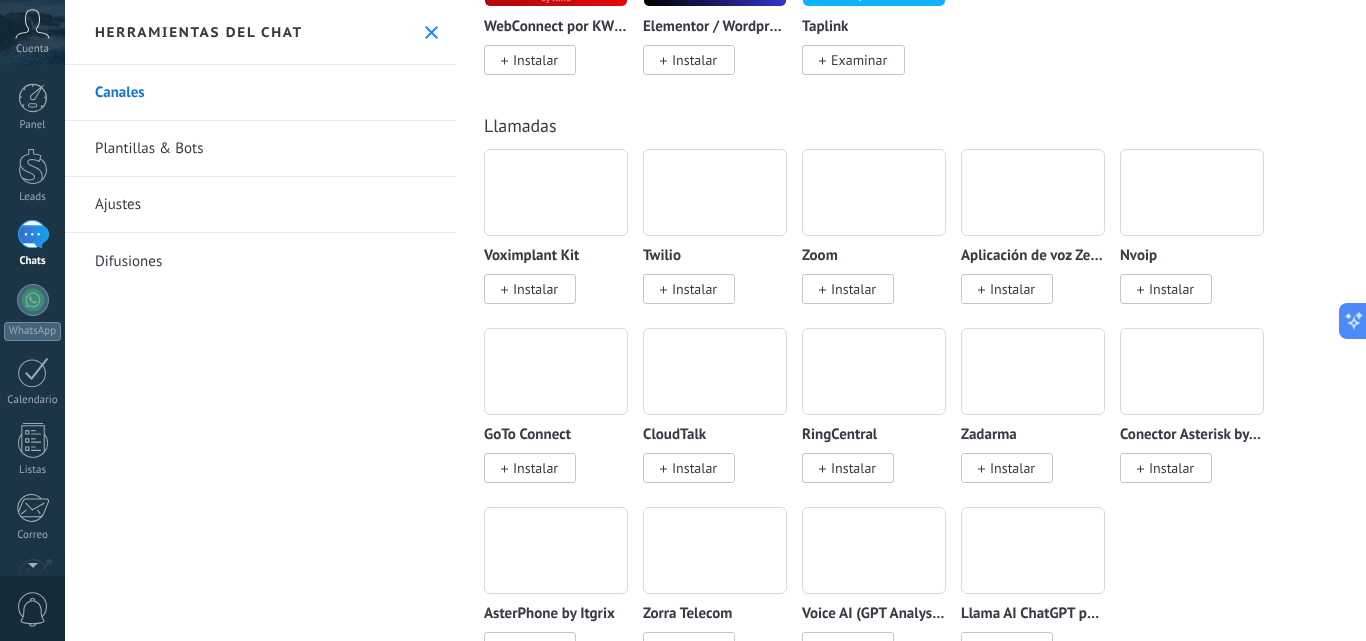 scroll, scrollTop: 2552, scrollLeft: 0, axis: vertical 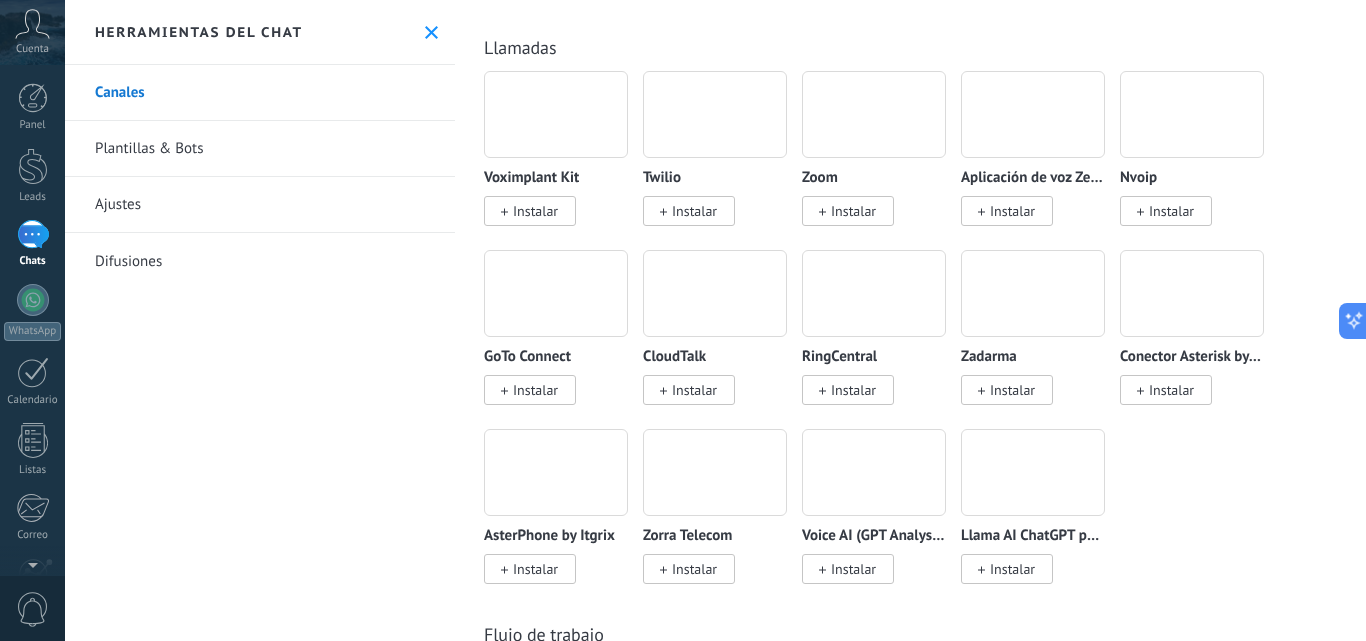 type 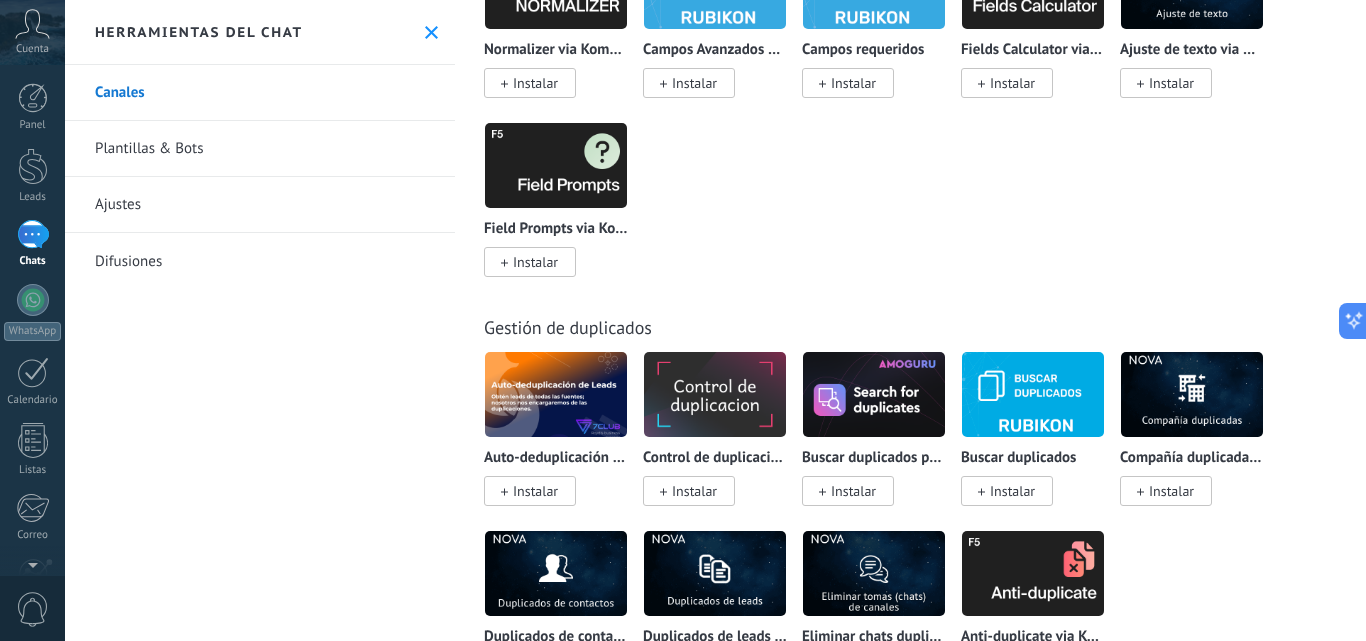 scroll, scrollTop: 9280, scrollLeft: 0, axis: vertical 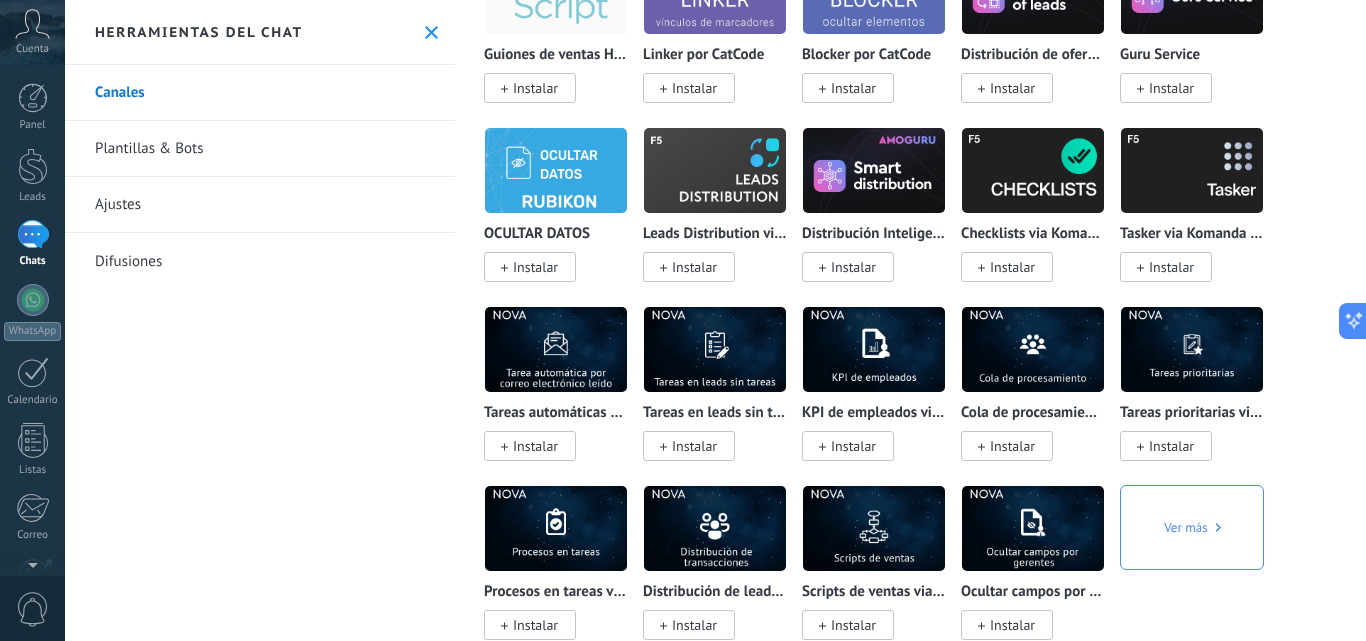 click at bounding box center [431, 32] 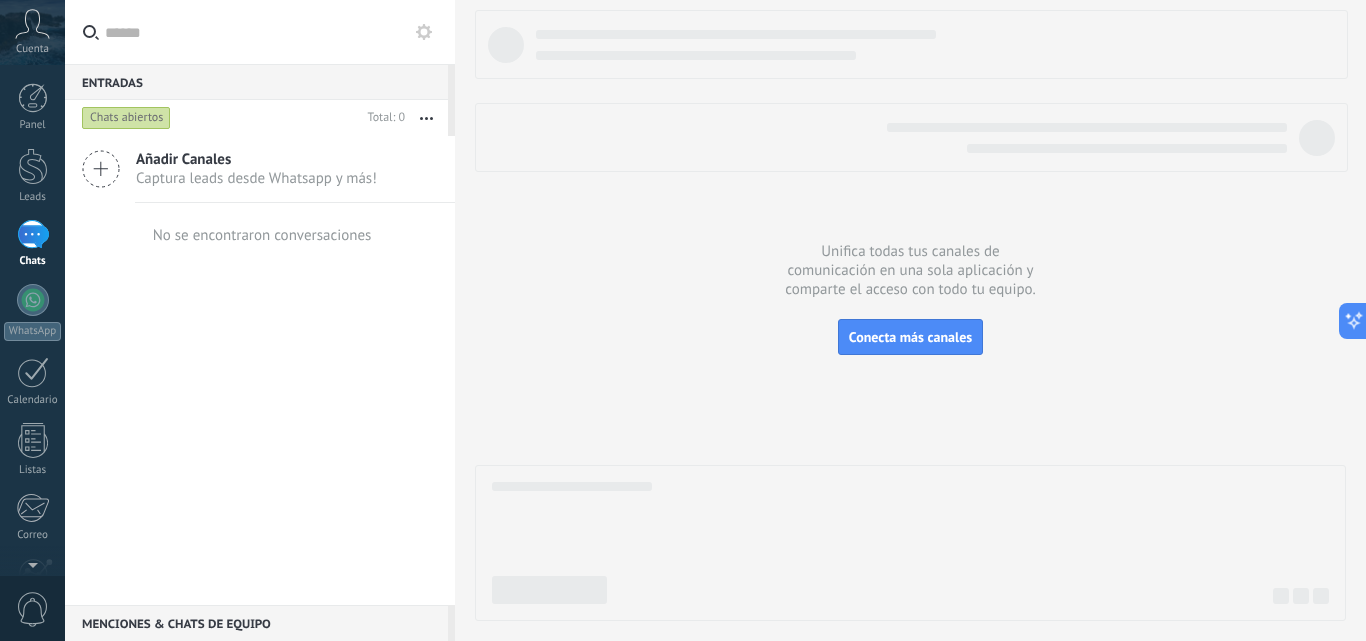 click at bounding box center (424, 32) 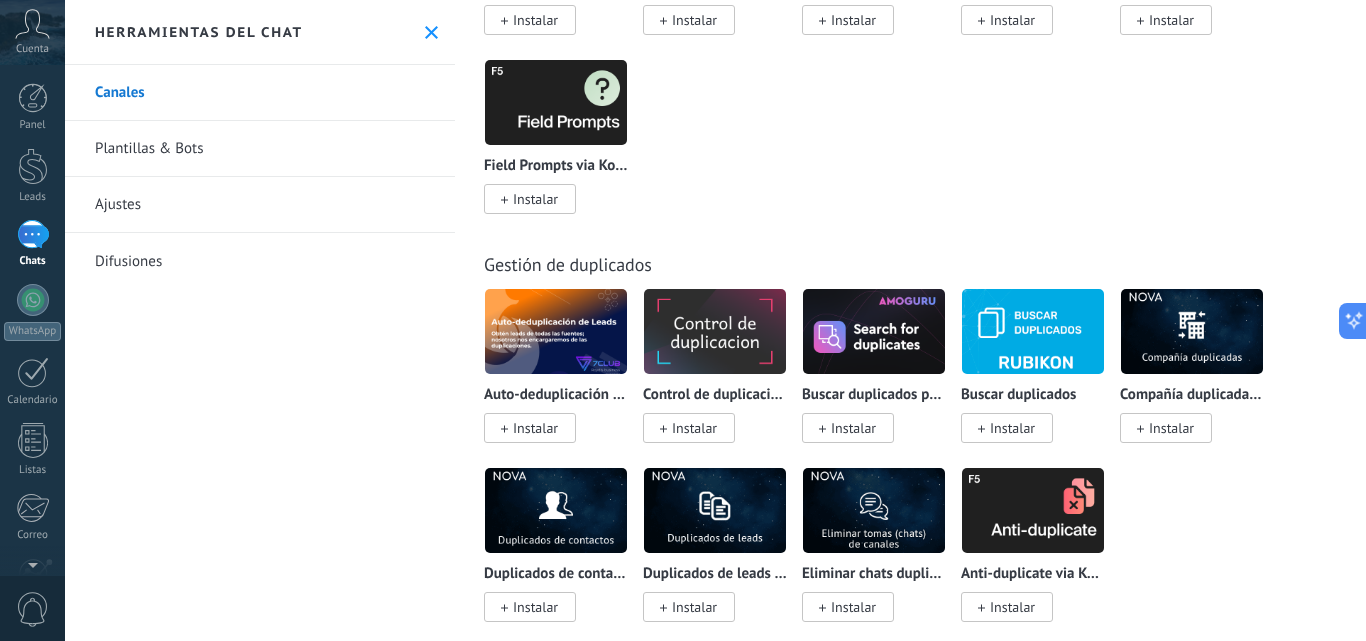 scroll, scrollTop: 9280, scrollLeft: 0, axis: vertical 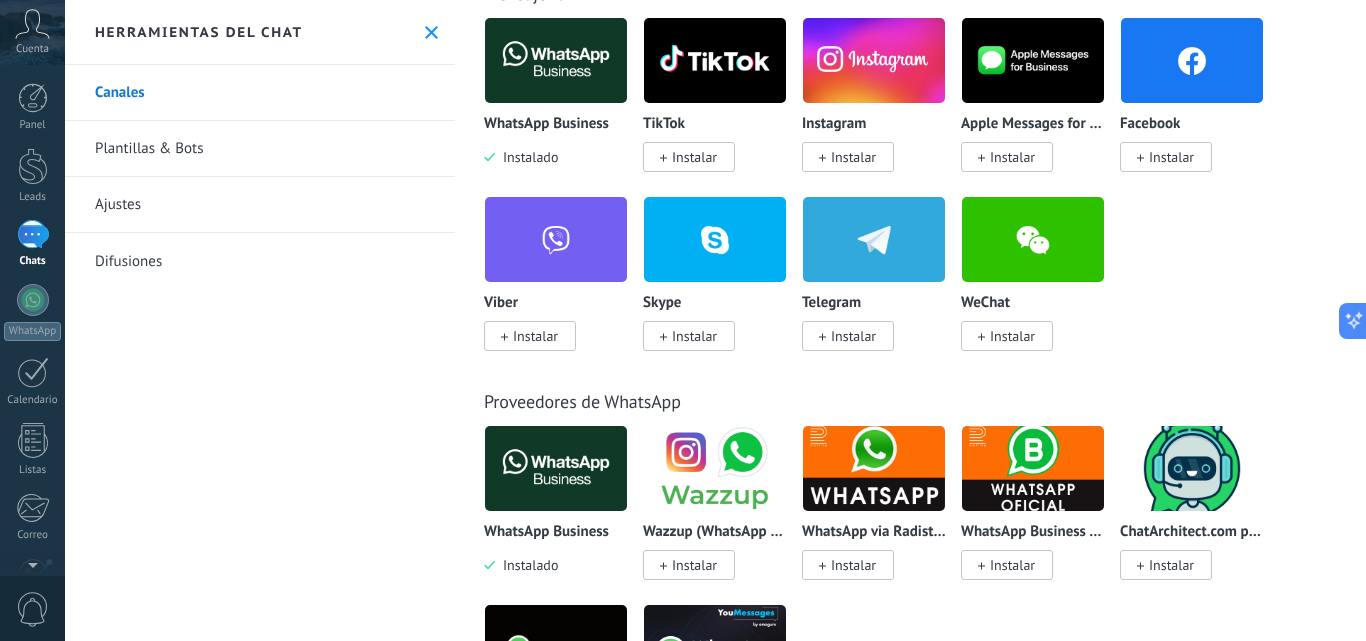 click at bounding box center [556, 60] 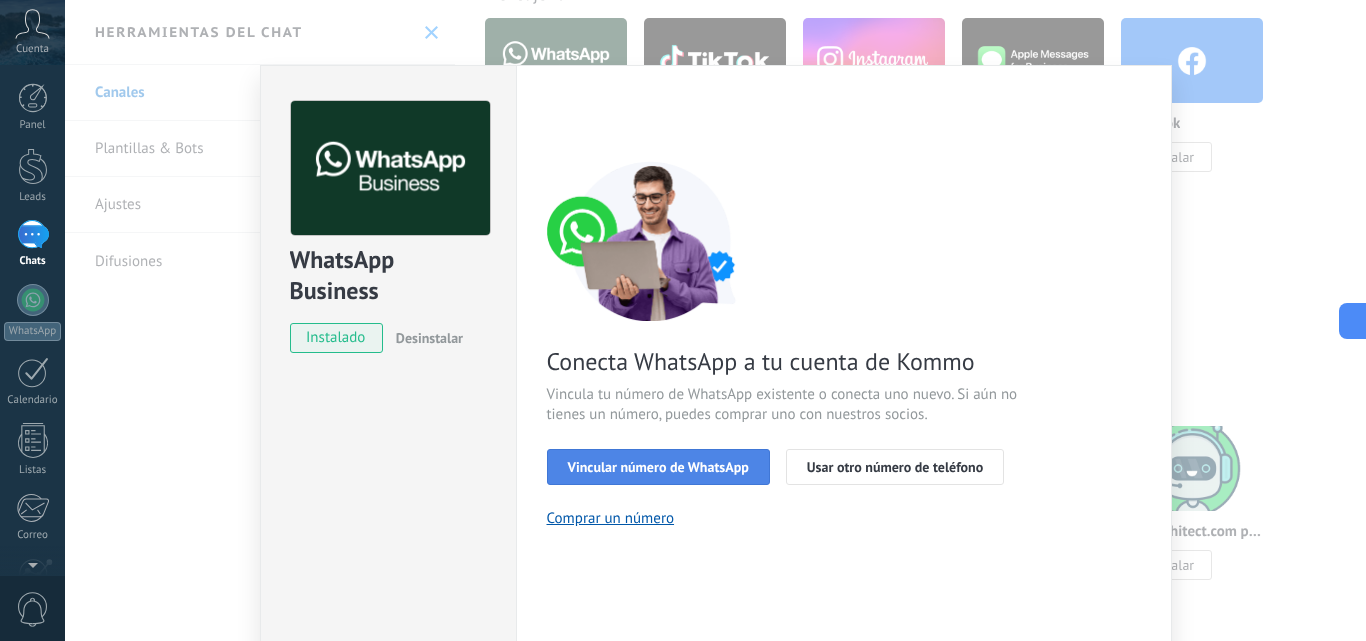 click on "Vincular número de WhatsApp" at bounding box center (658, 467) 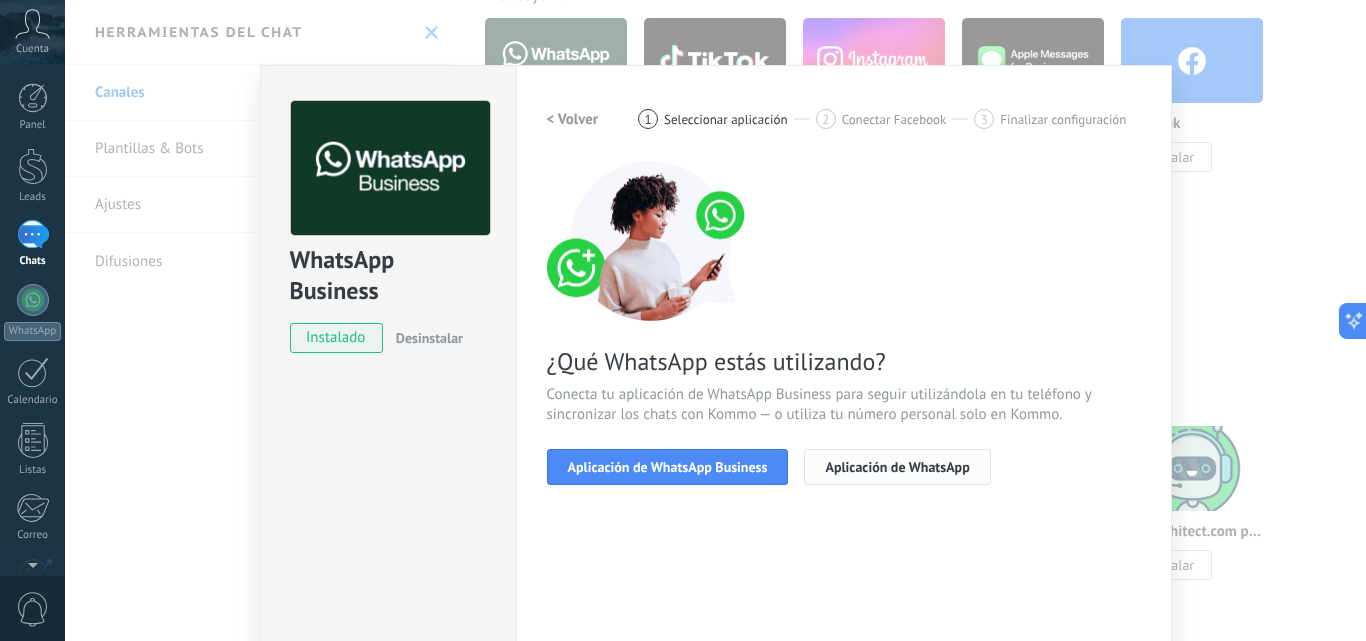 click on "Aplicación de WhatsApp" at bounding box center [897, 467] 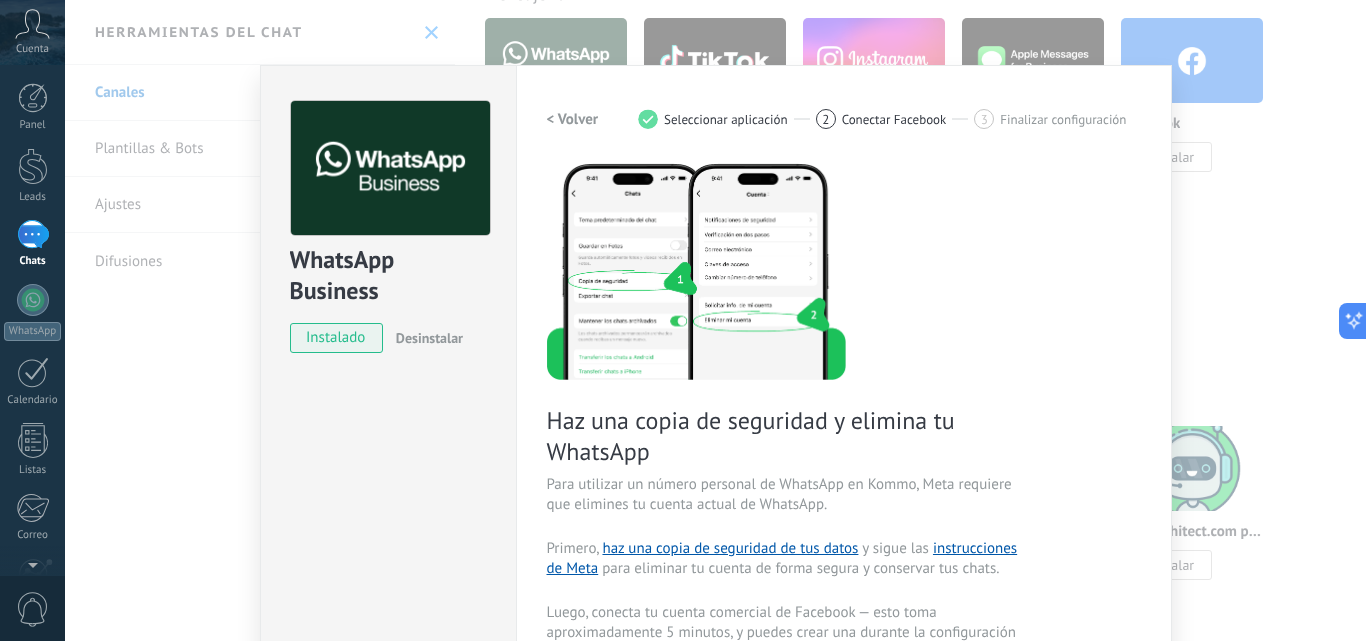 click on "WhatsApp Business installed Desinstalar ¿Quieres probar la integración primero?   Escanea el código QR   para ver cómo funciona. Configuraciones Autorizaciones Esta pestaña registra a los usuarios que han concedido acceso a las integración a esta cuenta. Si deseas remover la posibilidad que un usuario pueda enviar solicitudes a la cuenta en nombre de esta integración, puedes revocar el acceso. Si el acceso a todos los usuarios es revocado, la integración dejará de funcionar. Esta aplicacion está instalada, pero nadie le ha dado acceso aun. WhatsApp Cloud API más _:  Guardar < Volver 1 Seleccionar aplicación 2 Conectar Facebook  3 Finalizar configuración Haz una copia de seguridad y elimina tu WhatsApp Para utilizar un número personal de WhatsApp en Kommo, Meta requiere que elimines tu cuenta actual de WhatsApp. Primero,    haz una copia de seguridad de tus datos   y sigue las   instrucciones de Meta   para eliminar tu cuenta de forma segura y conservar tus chats. Continuar con Facebook" at bounding box center (715, 320) 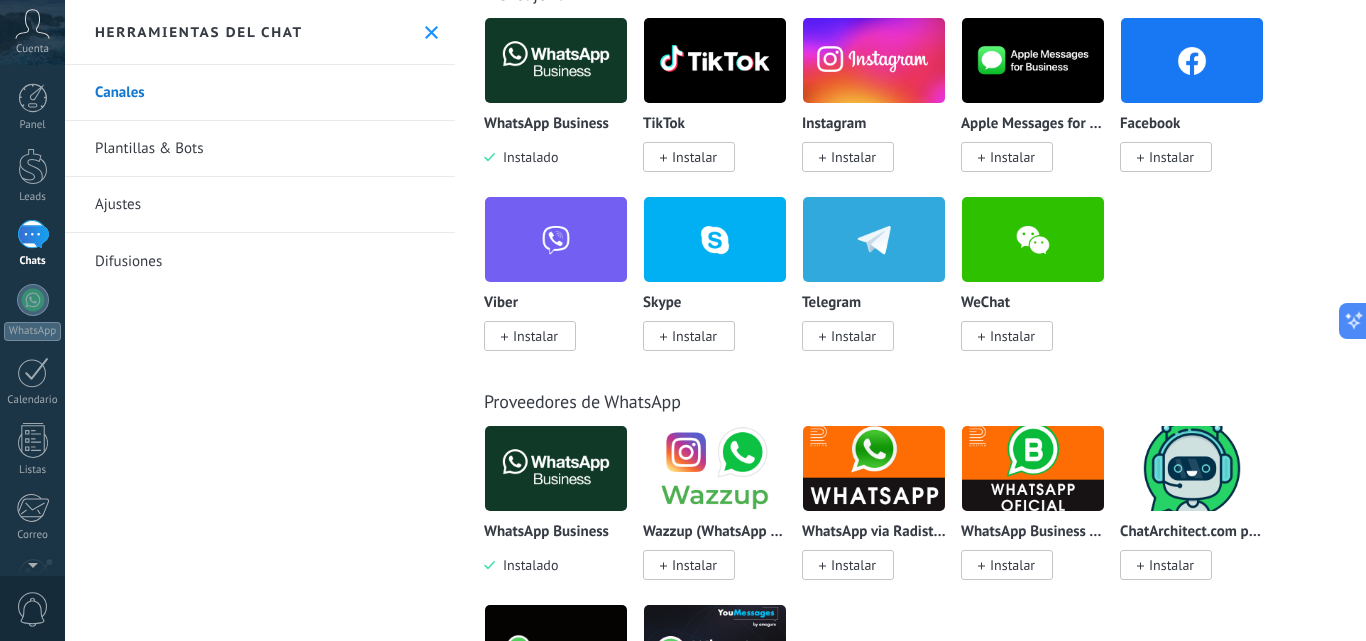 scroll, scrollTop: 948, scrollLeft: 0, axis: vertical 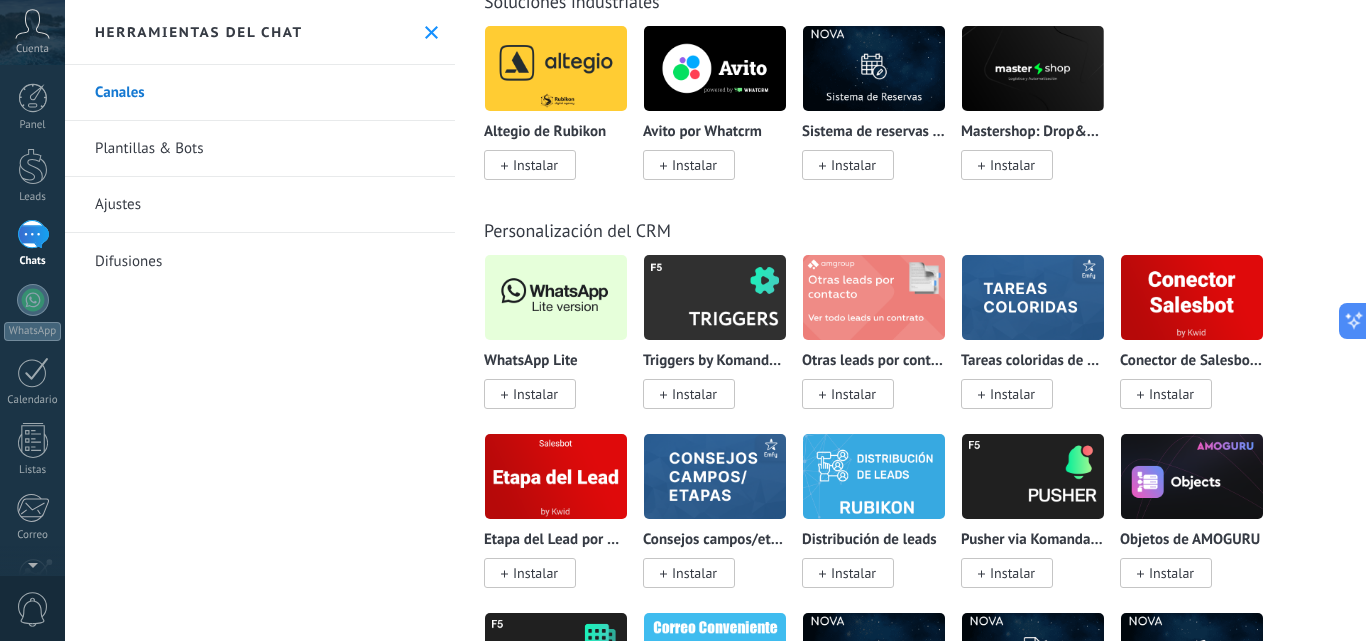 click on "Instalar" at bounding box center (535, 394) 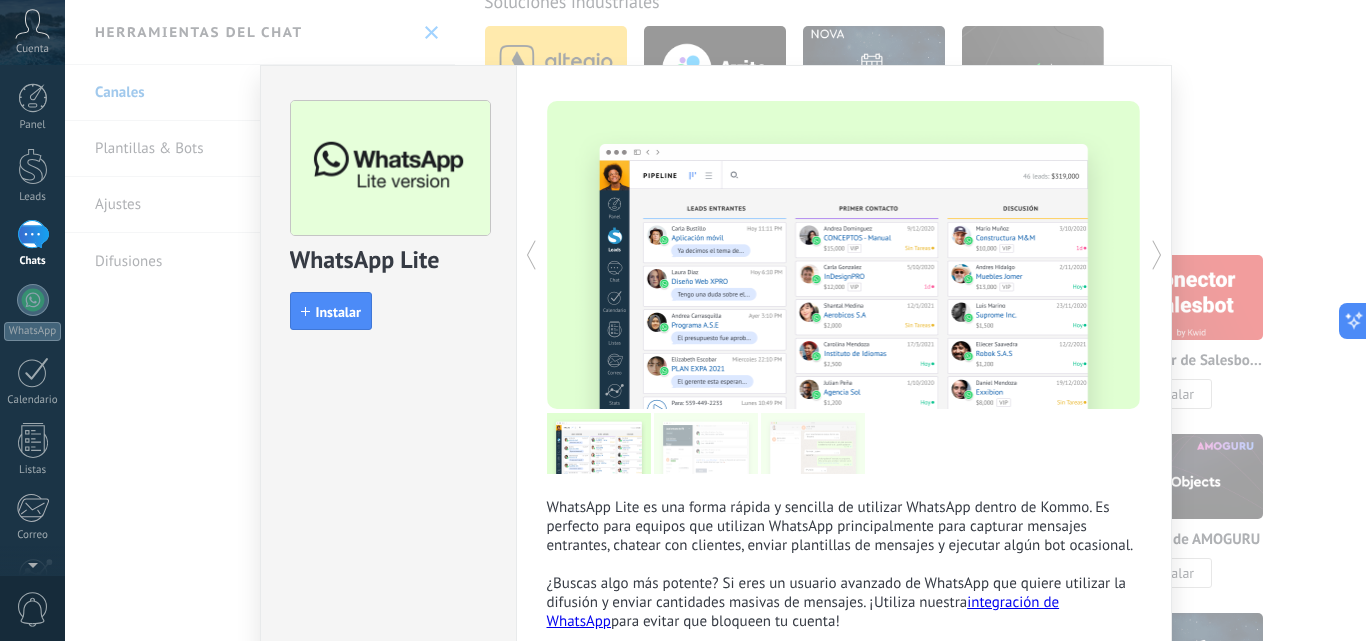 click on "install Instalar" at bounding box center [388, 311] 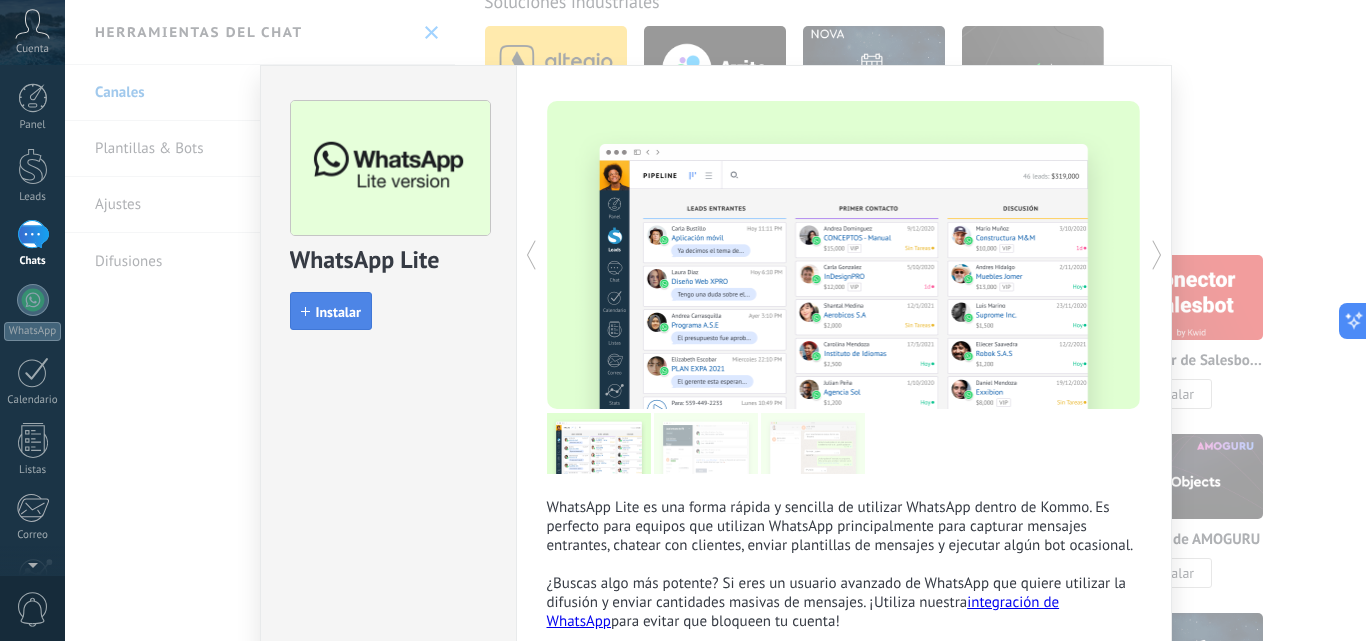 click on "Instalar" at bounding box center [338, 312] 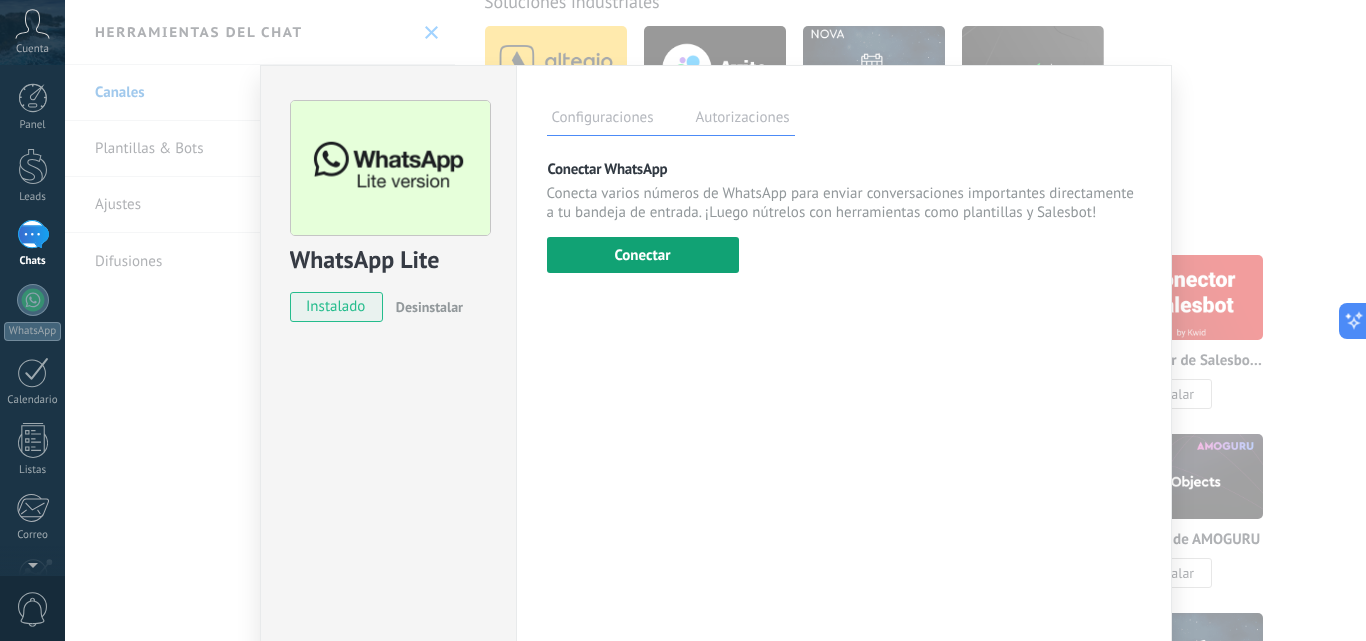 click on "Conectar" at bounding box center (643, 255) 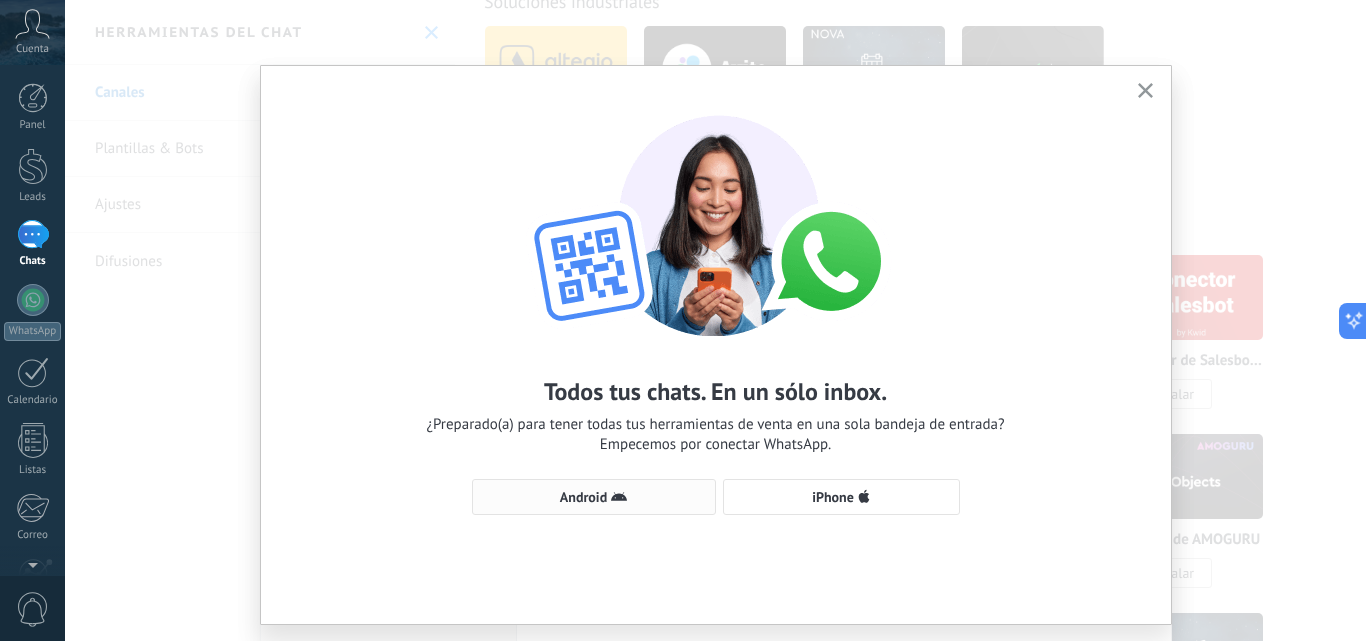click on "Android" at bounding box center (594, 497) 